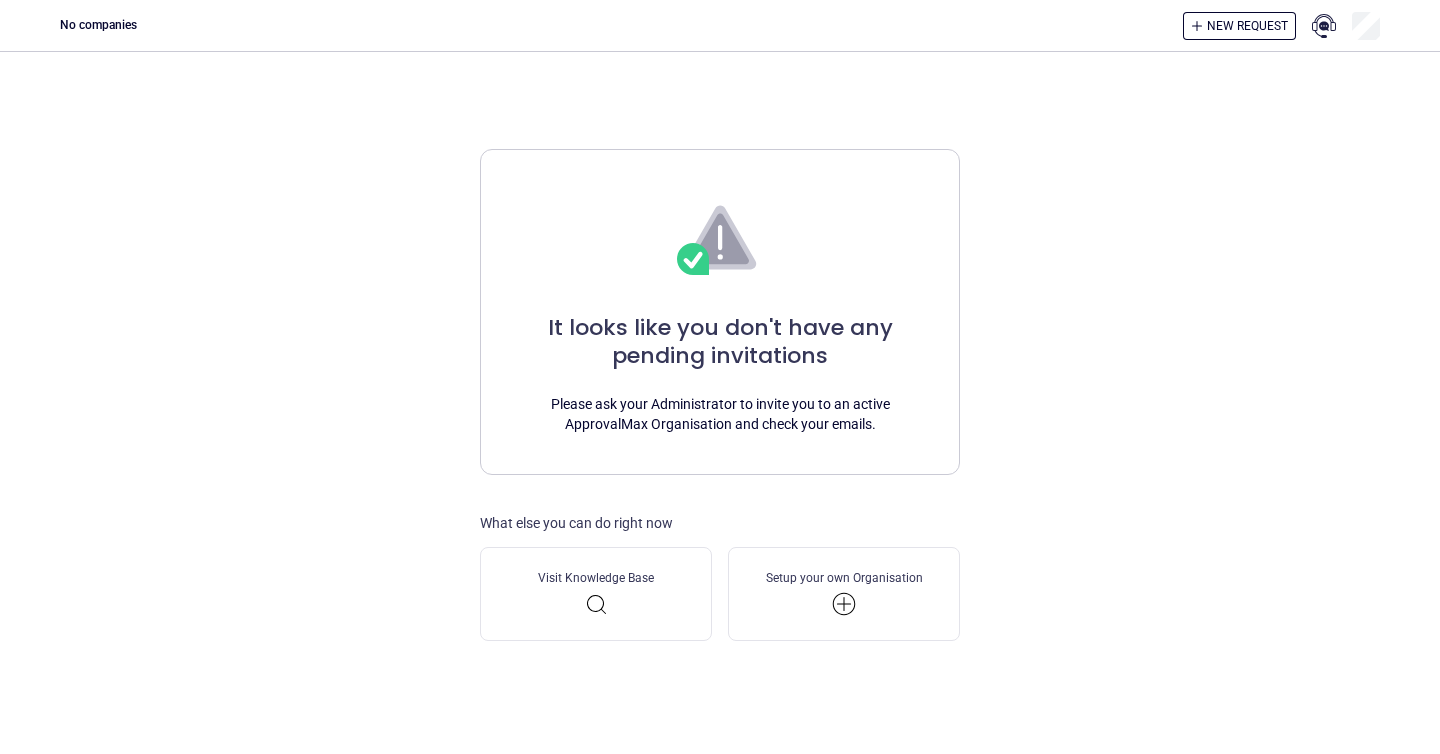 scroll, scrollTop: 0, scrollLeft: 0, axis: both 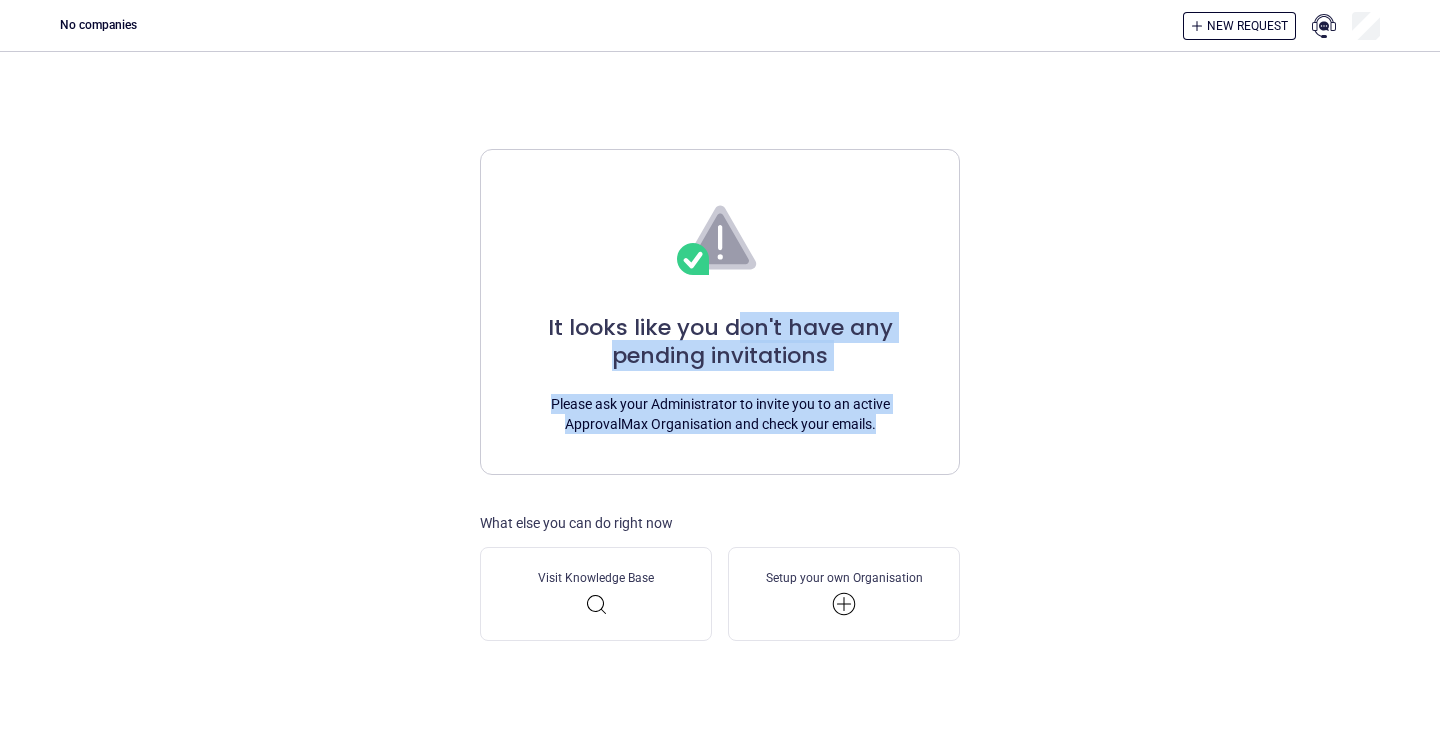 drag, startPoint x: 734, startPoint y: 328, endPoint x: 926, endPoint y: 482, distance: 246.13005 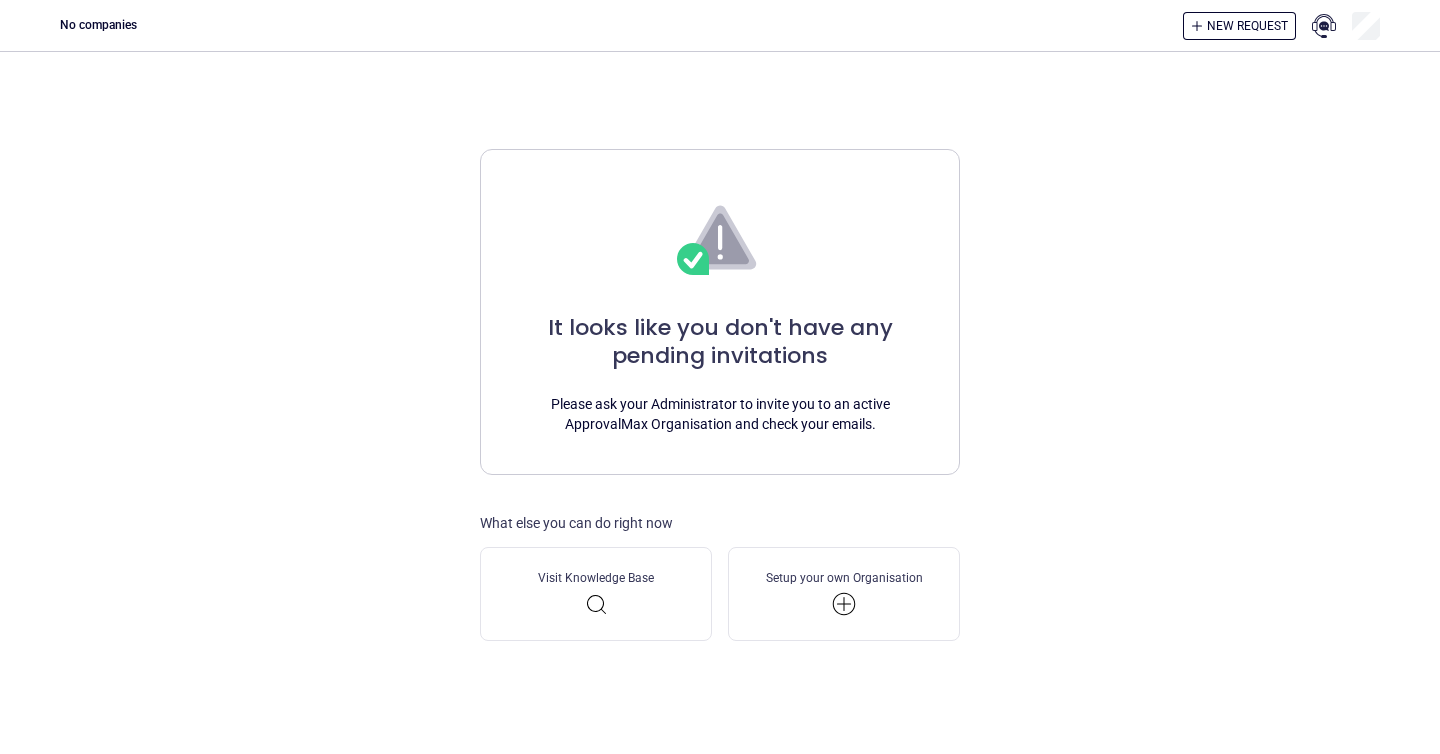 click on "It looks like you don't have any pending invitations Please ask your Administrator to invite you to an active ApprovalMax Organisation and check your emails. What else you can do right now  Visit Knowledge Base Setup your own Organisation" at bounding box center [720, 395] 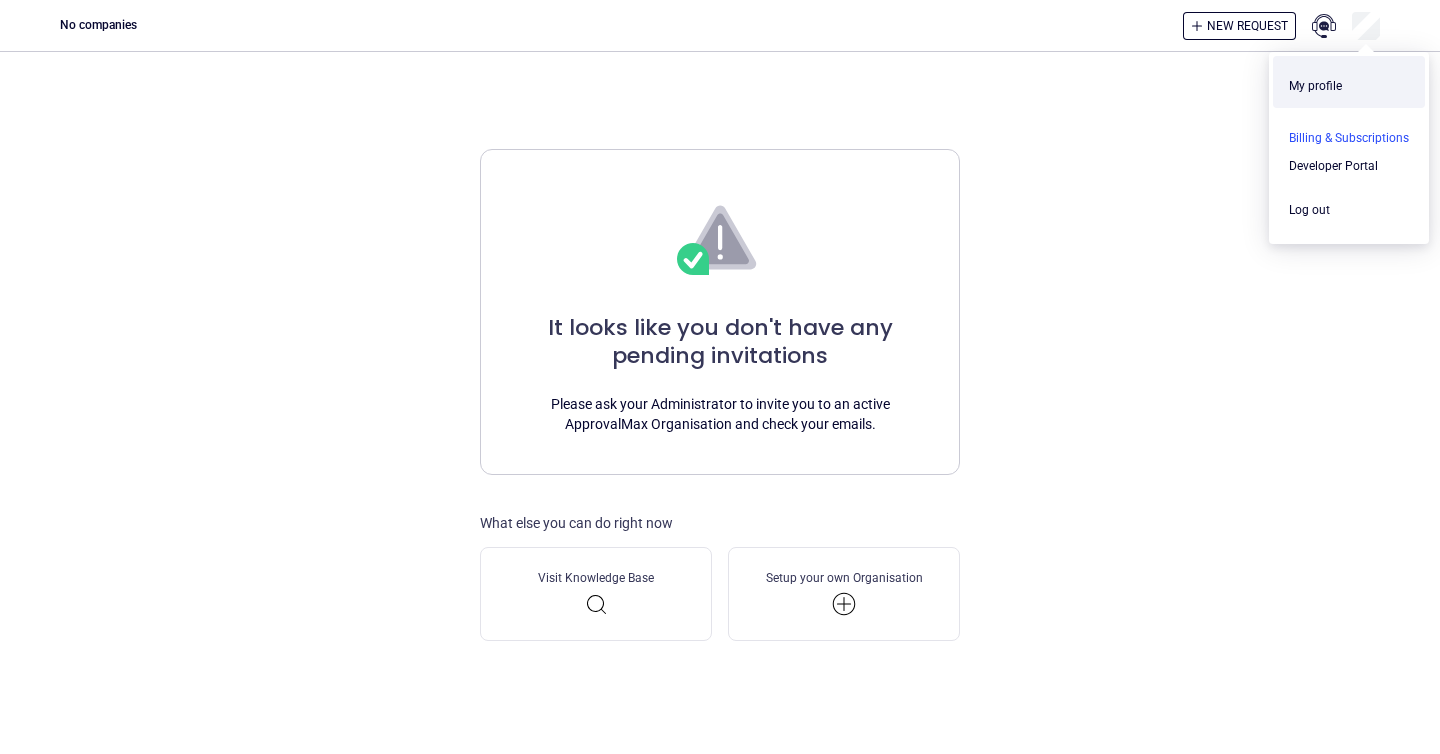 click at bounding box center (1349, 138) 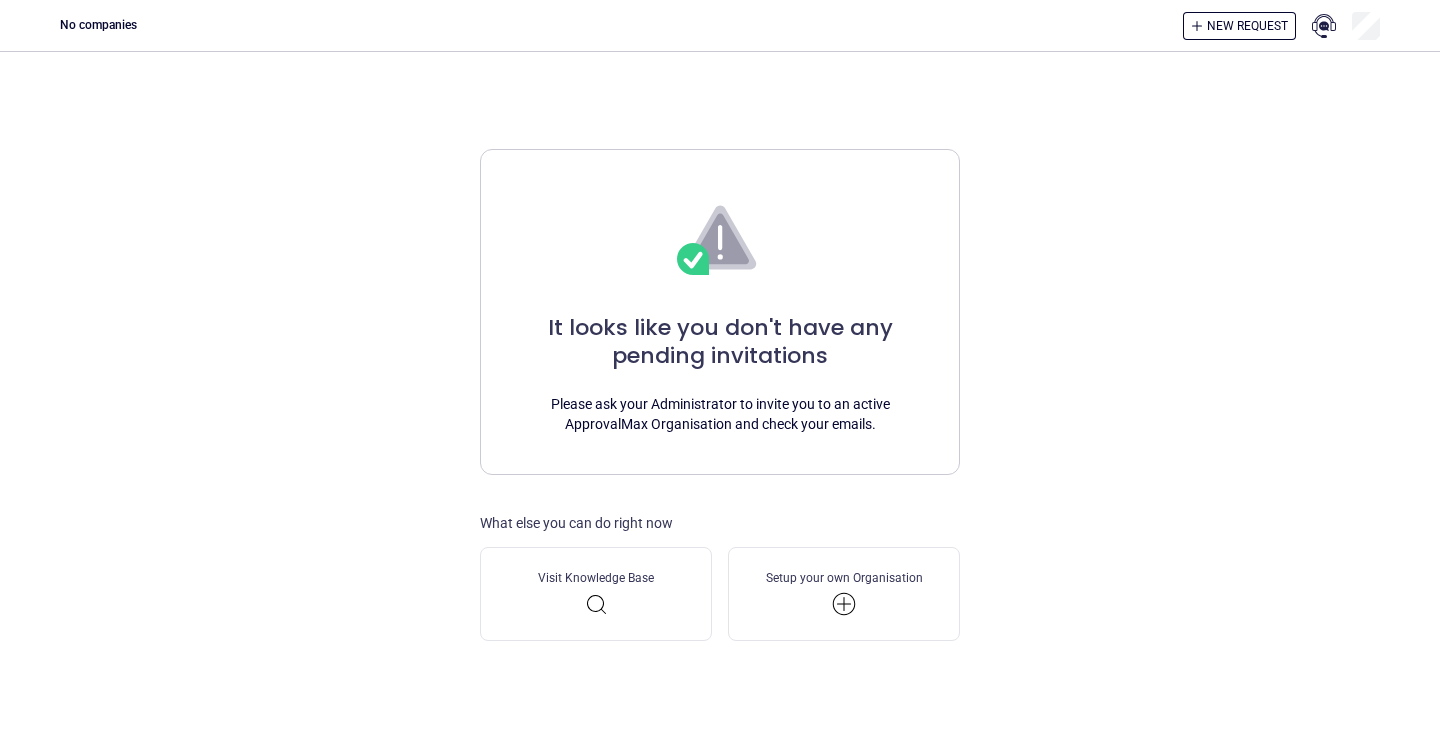 scroll, scrollTop: 0, scrollLeft: 0, axis: both 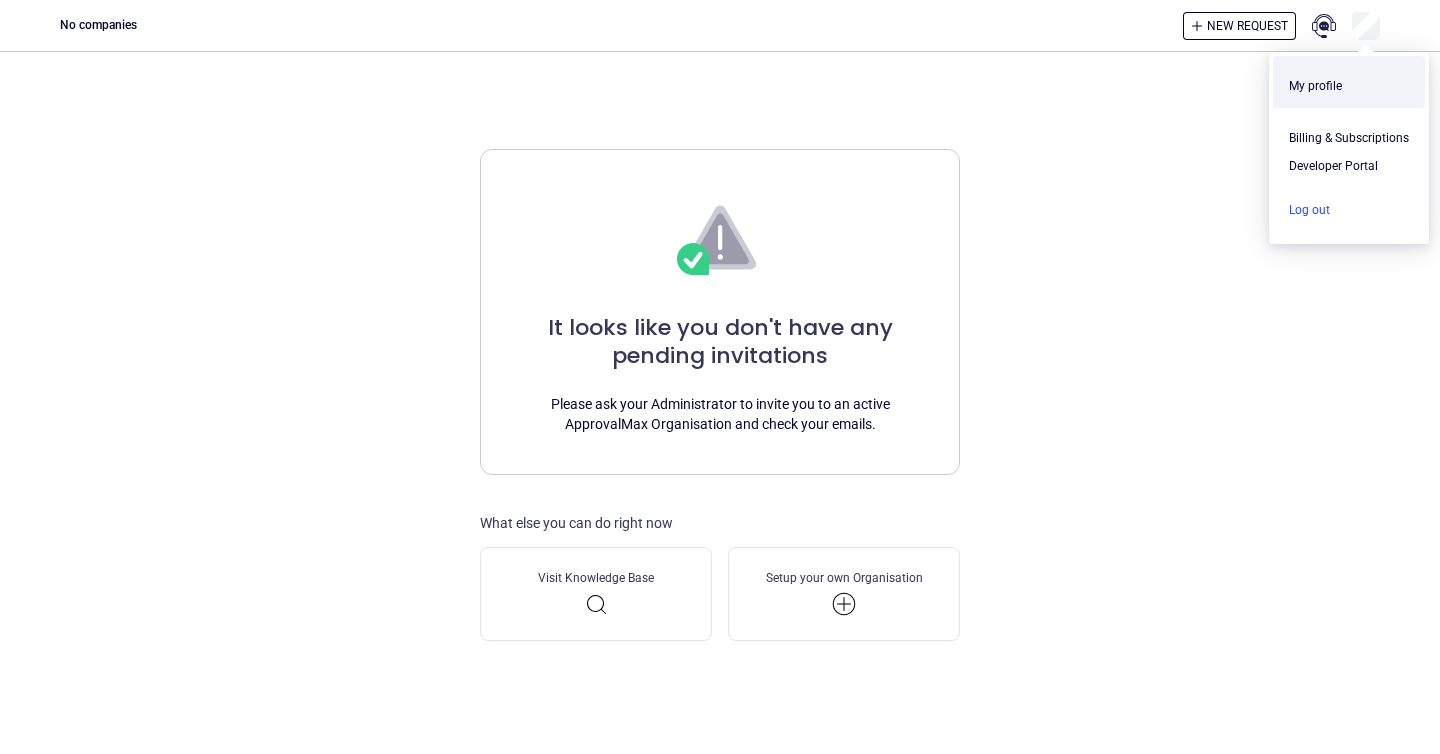 click at bounding box center [1349, 210] 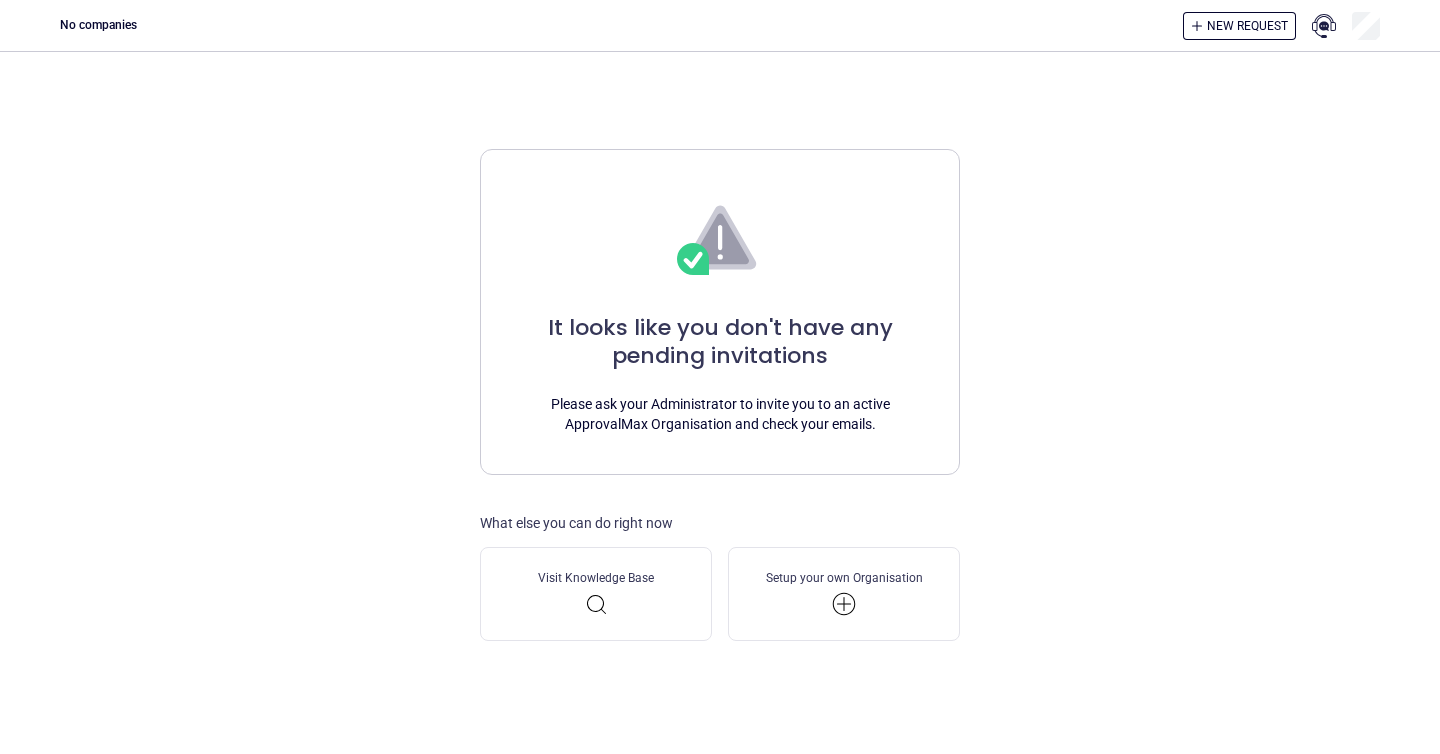 scroll, scrollTop: 0, scrollLeft: 0, axis: both 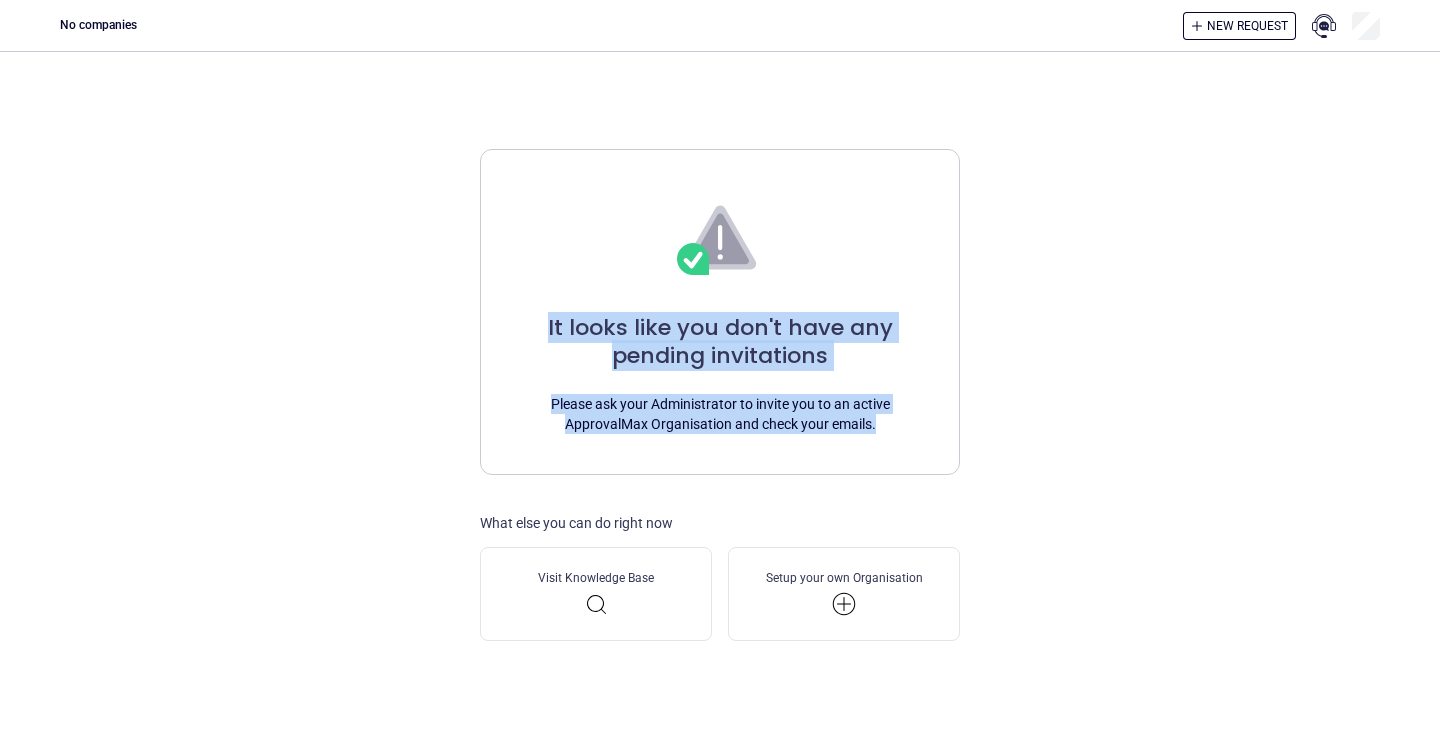 drag, startPoint x: 527, startPoint y: 331, endPoint x: 940, endPoint y: 432, distance: 425.17056 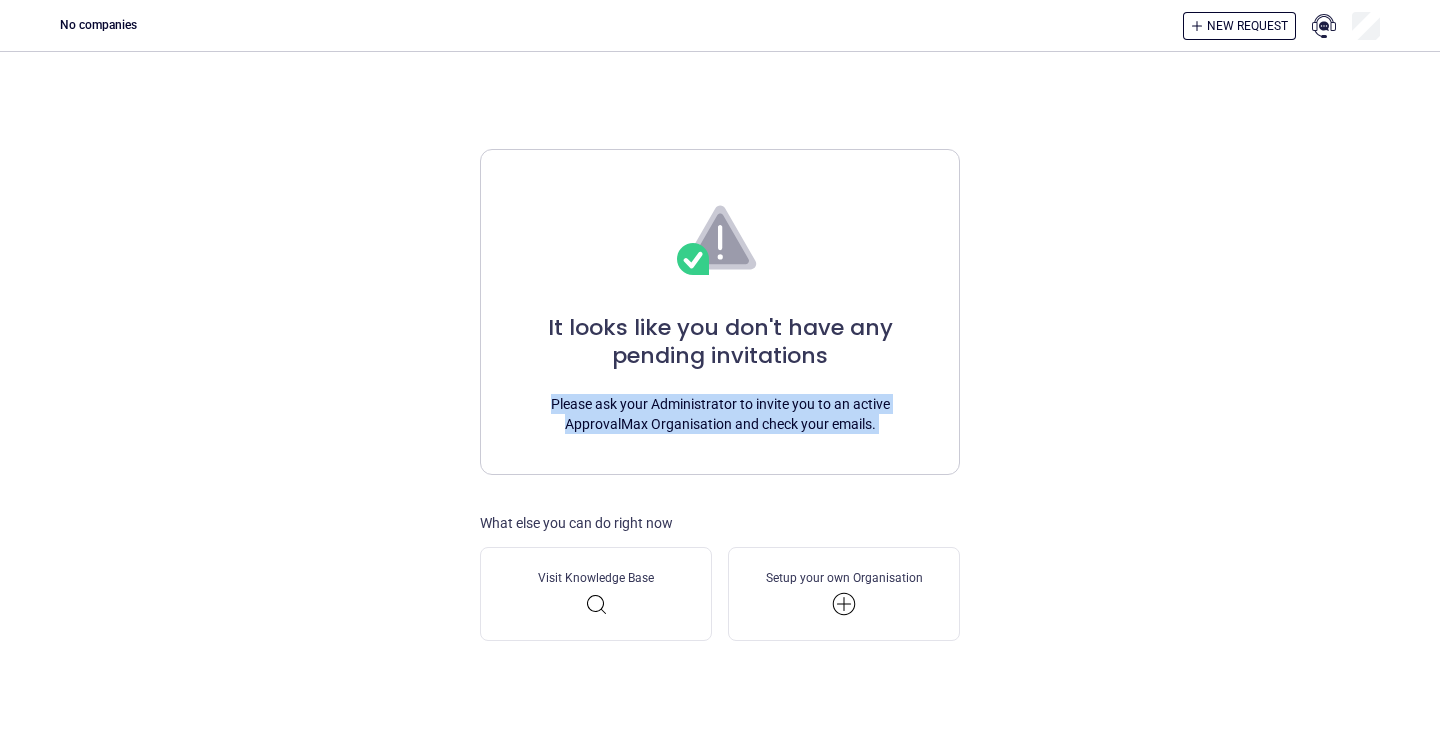 drag, startPoint x: 923, startPoint y: 428, endPoint x: 901, endPoint y: 372, distance: 60.166435 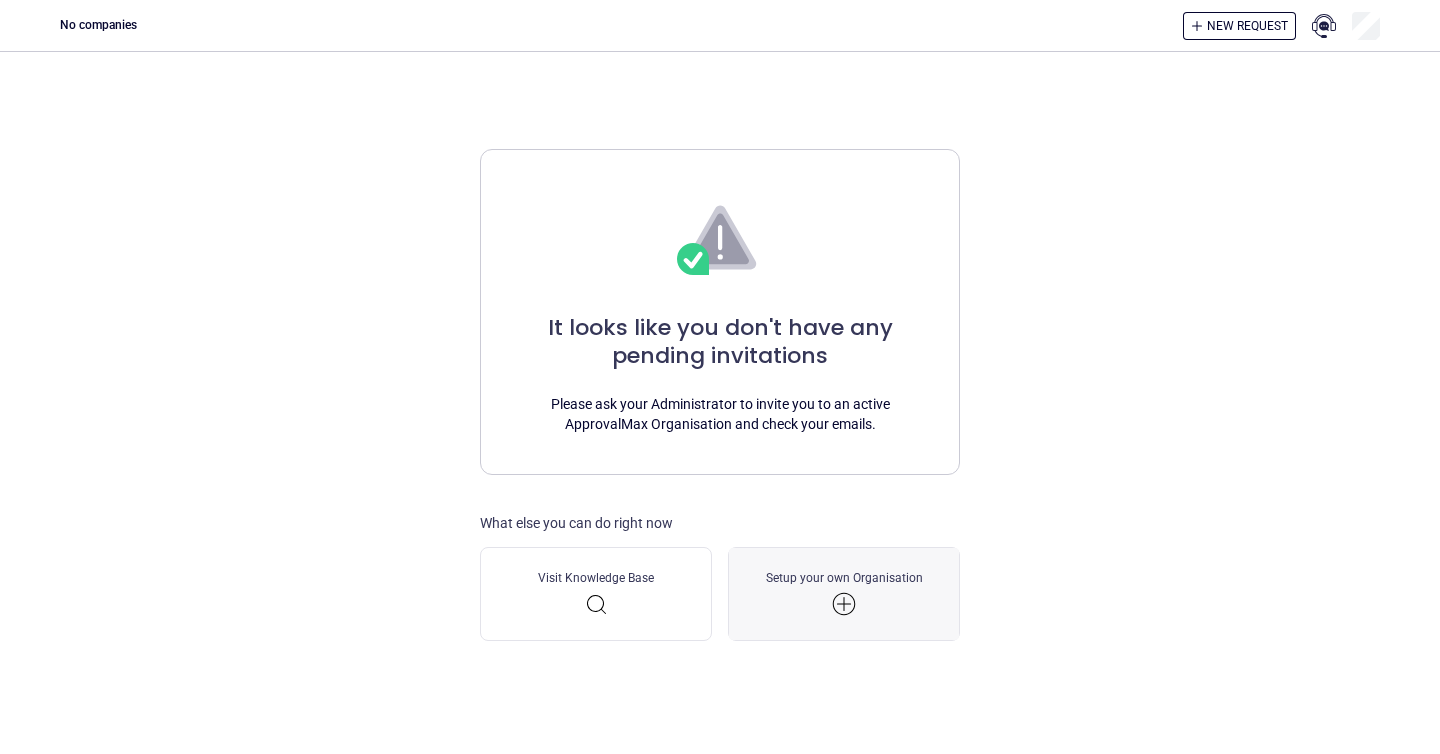 click on "Setup your own Organisation" at bounding box center (844, 594) 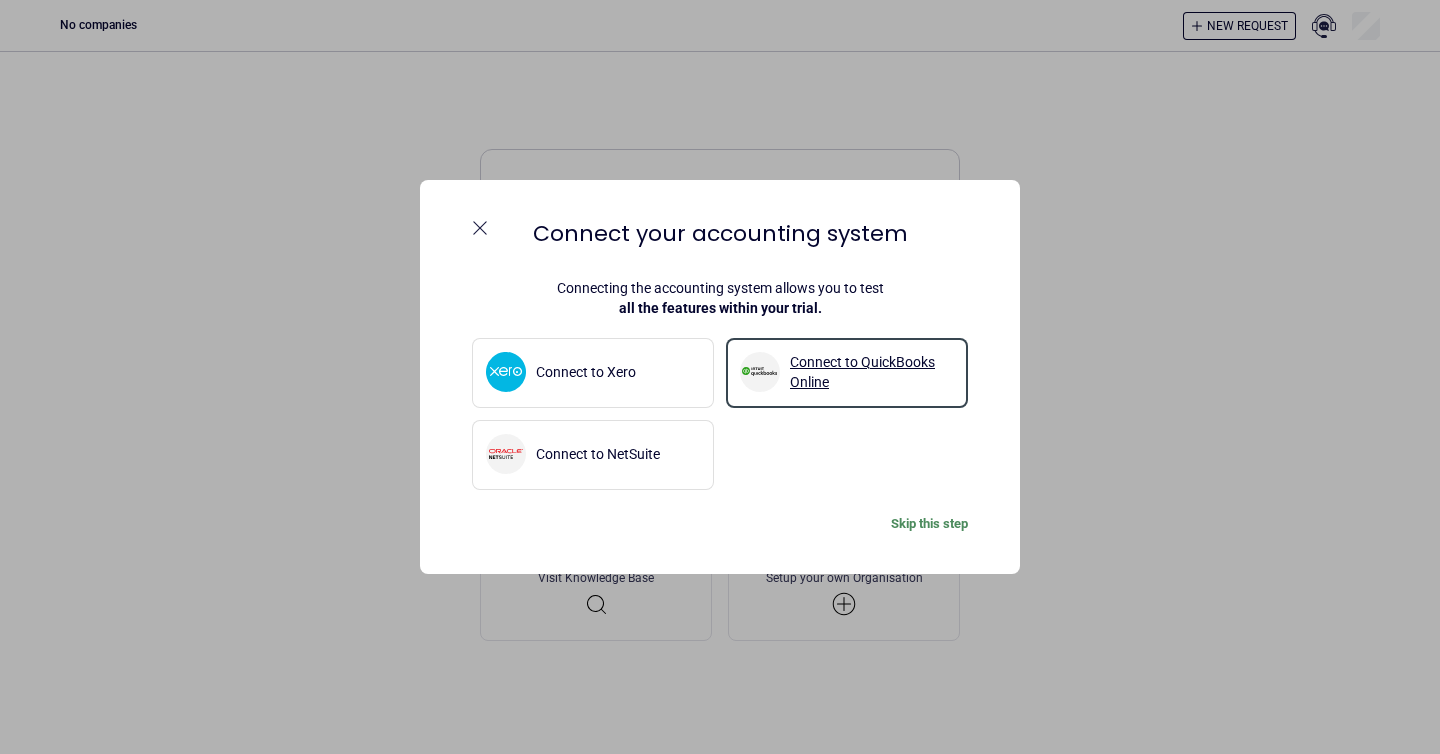 click on "Connect to QuickBooks Online" at bounding box center [586, 372] 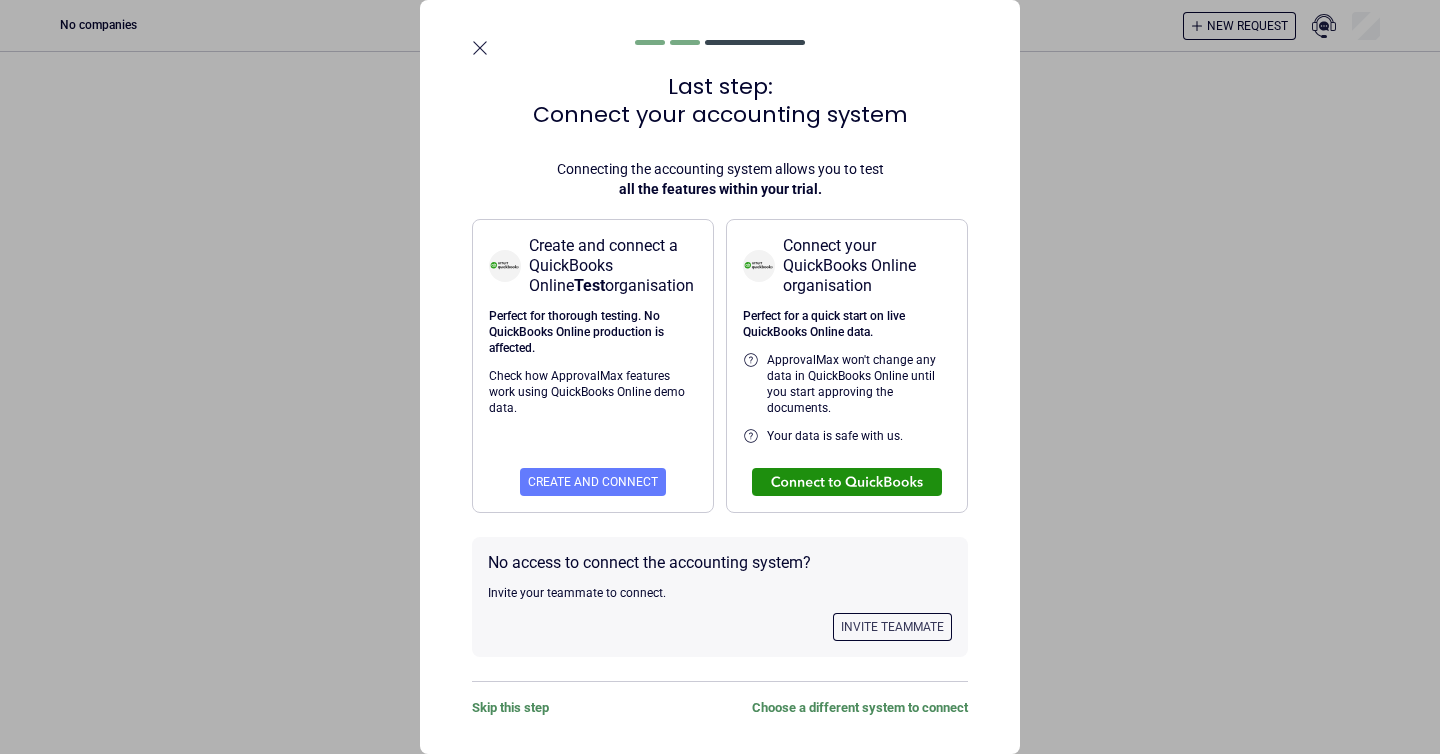 click at bounding box center (847, 482) 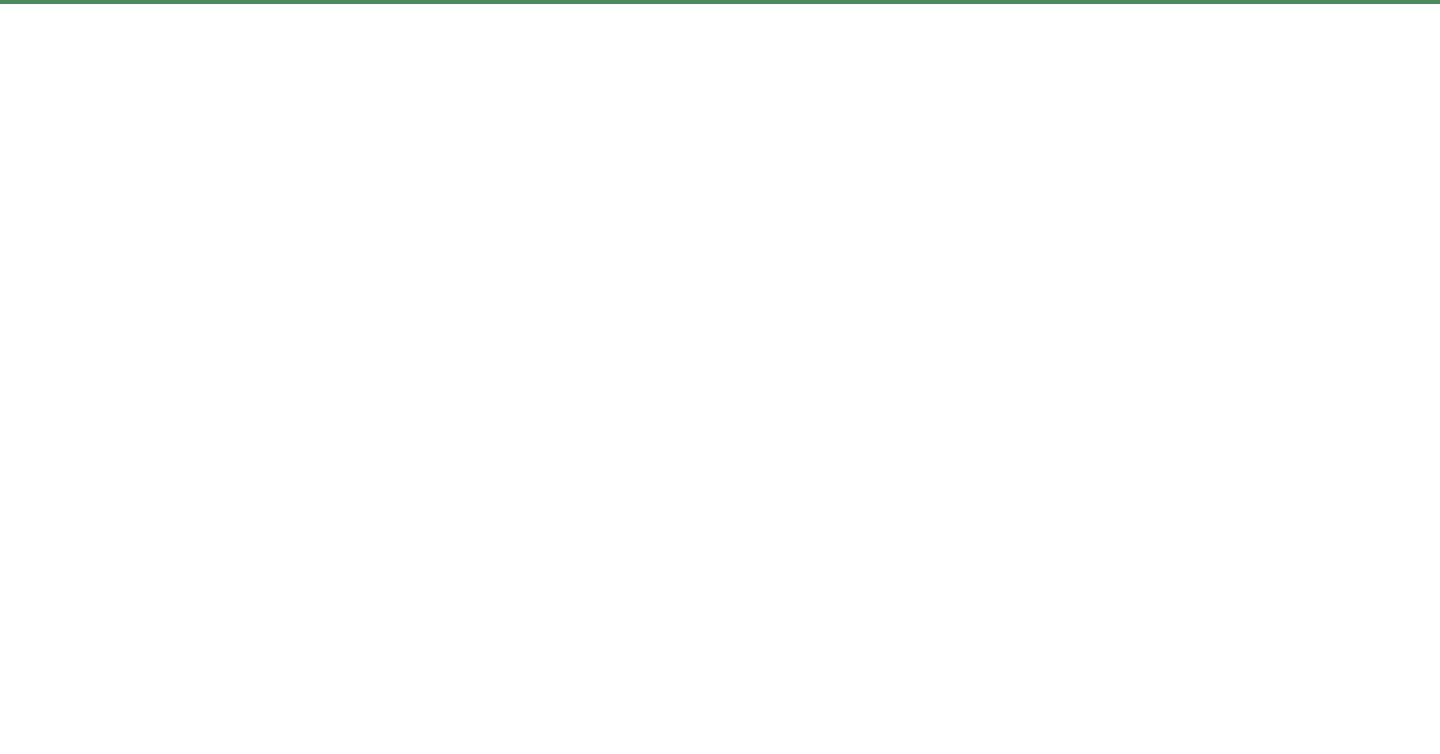 scroll, scrollTop: 0, scrollLeft: 0, axis: both 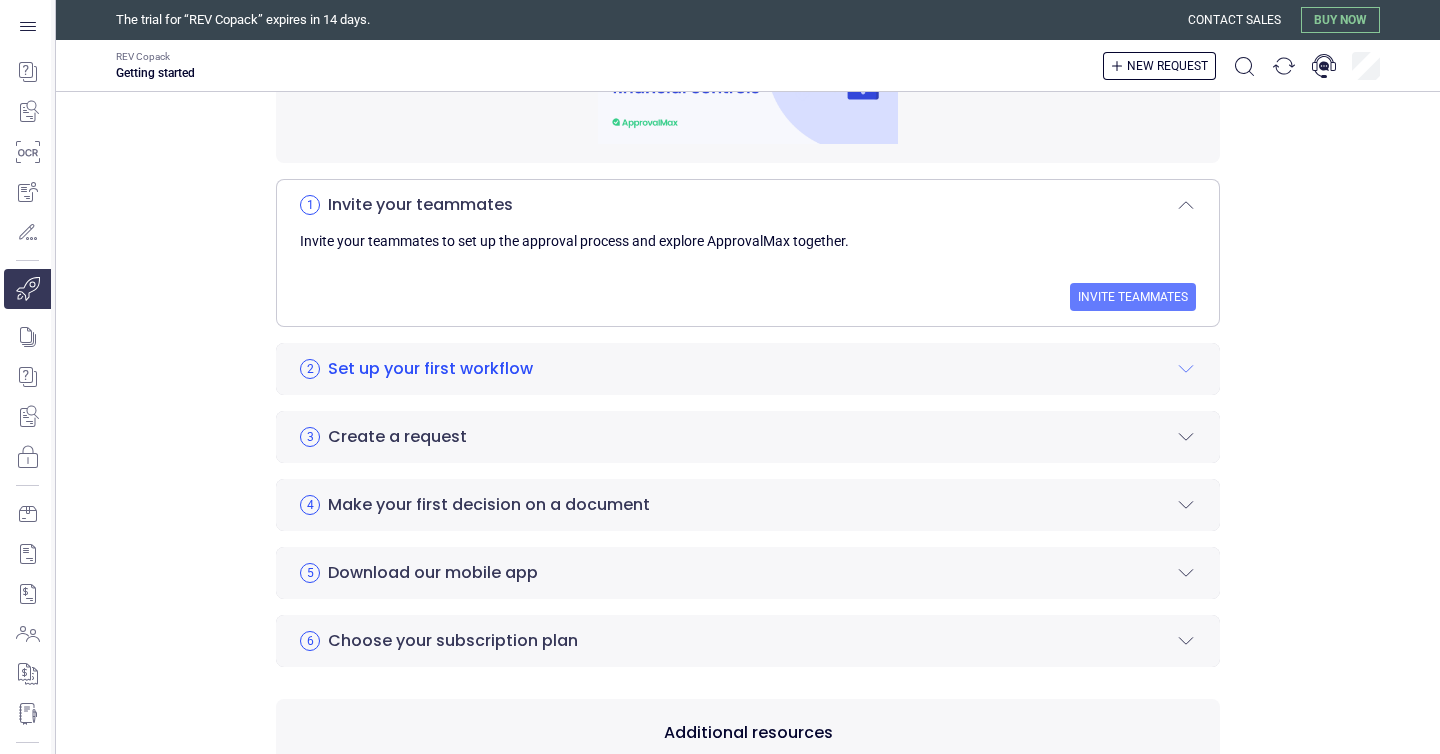 click on "2 Set up your first workflow" at bounding box center [748, 369] 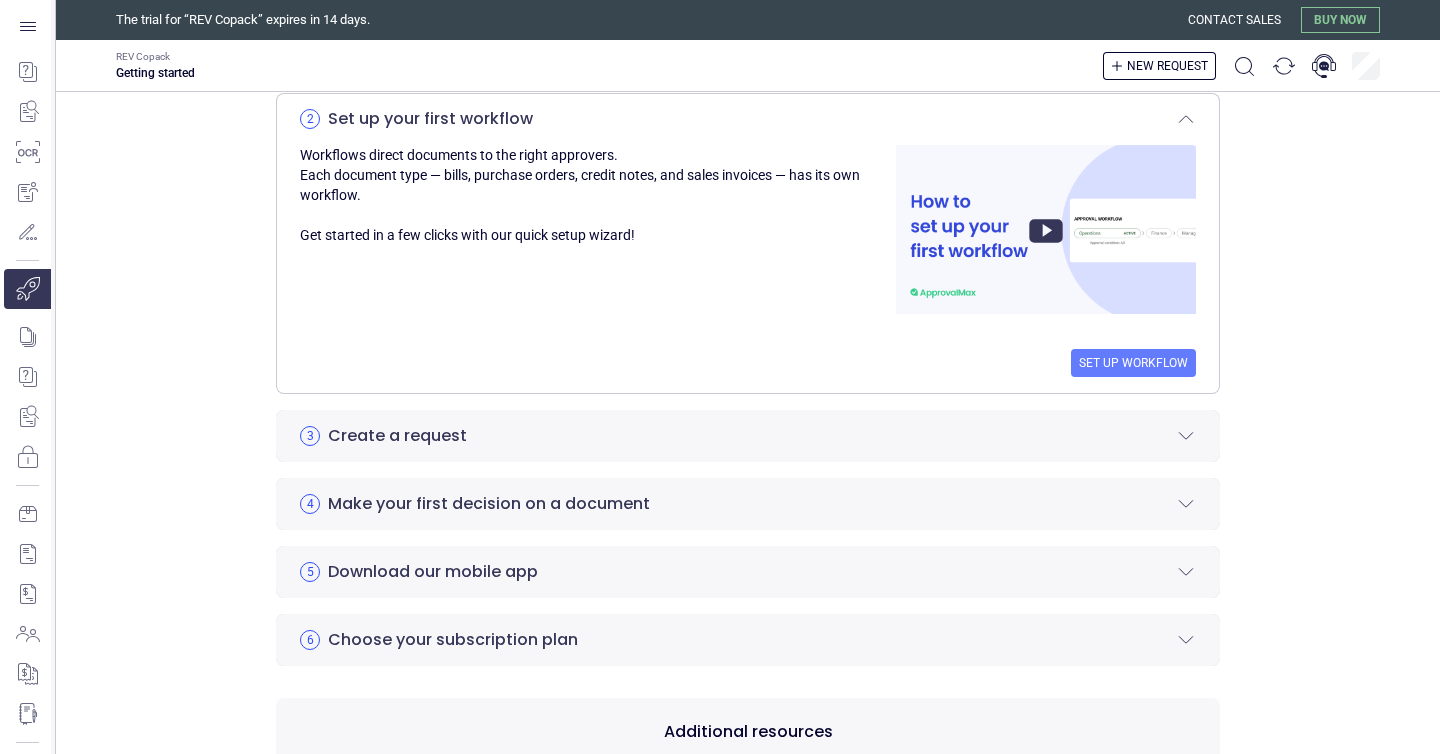 scroll, scrollTop: 560, scrollLeft: 0, axis: vertical 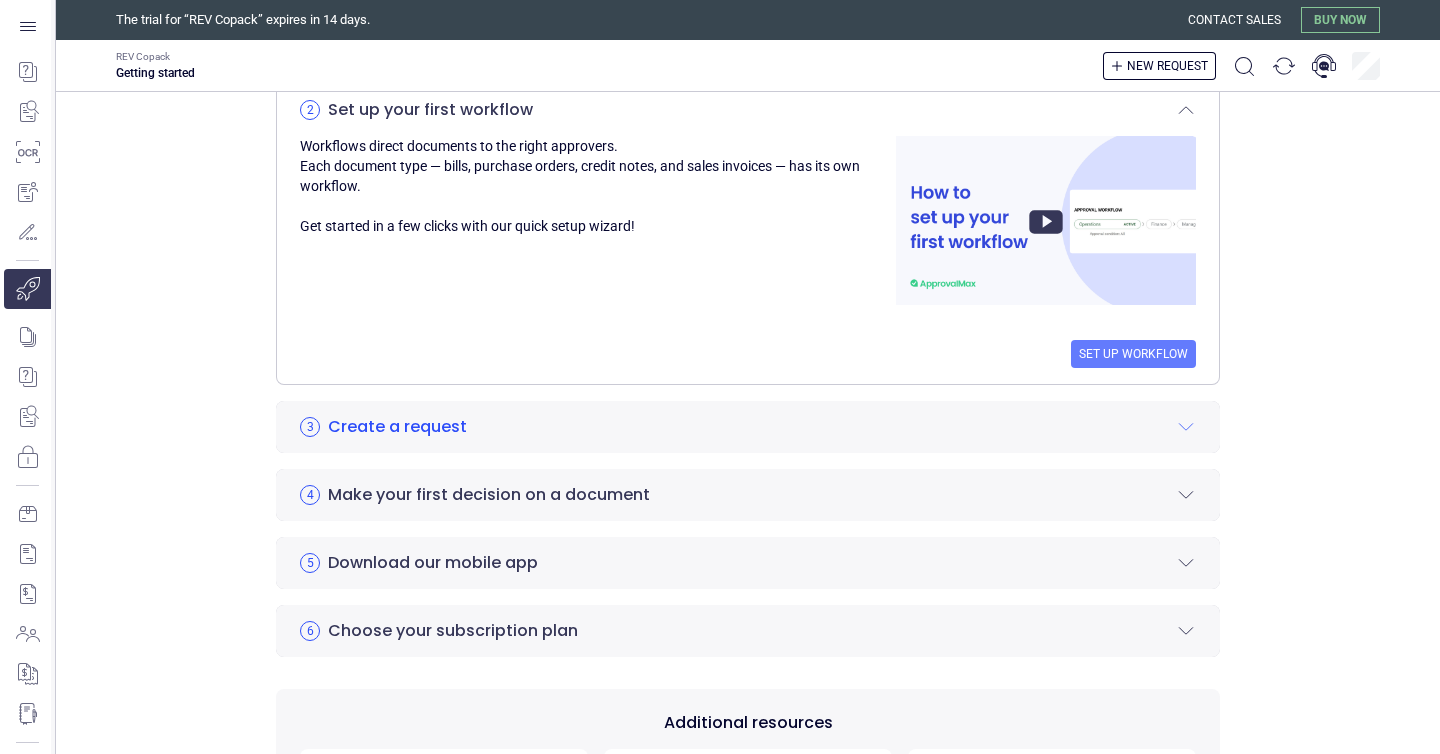 click on "3 Create a request" at bounding box center [748, 427] 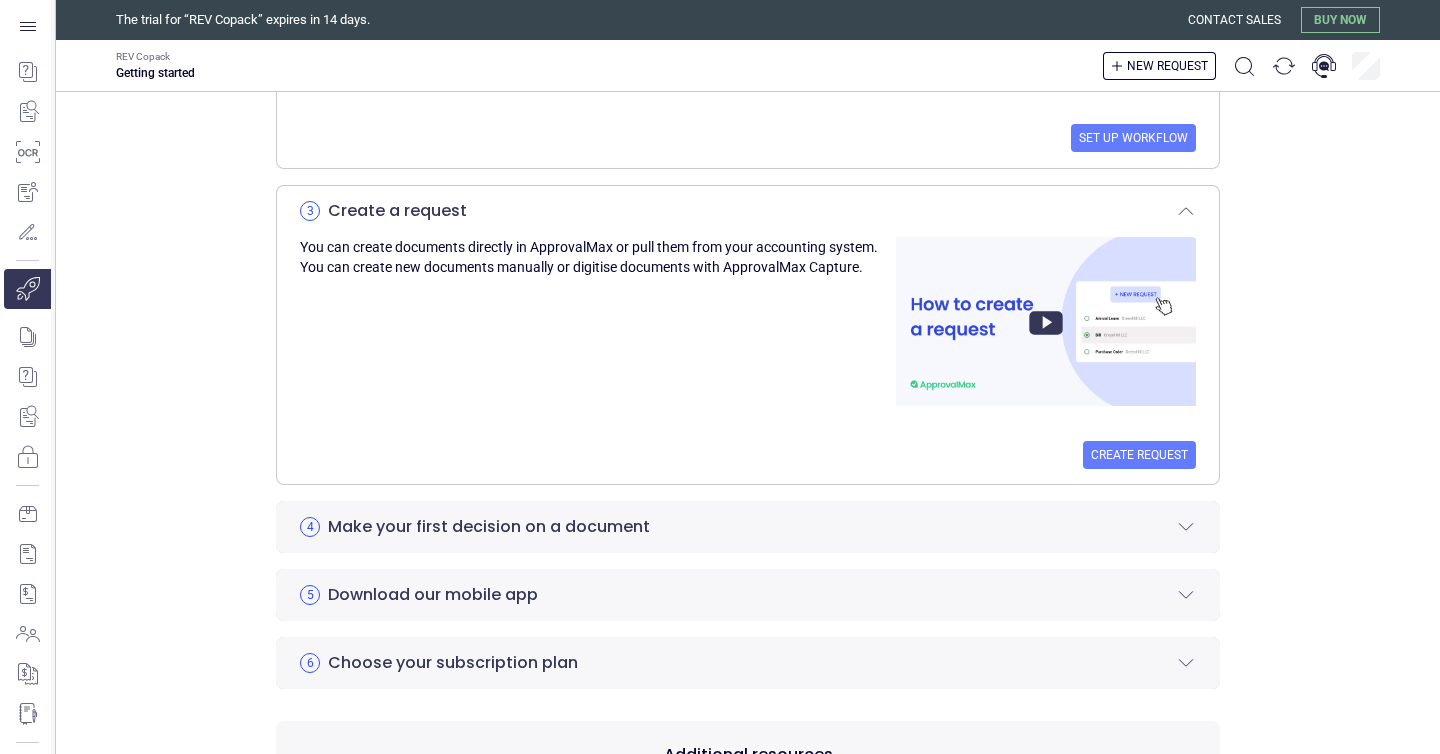 scroll, scrollTop: 783, scrollLeft: 0, axis: vertical 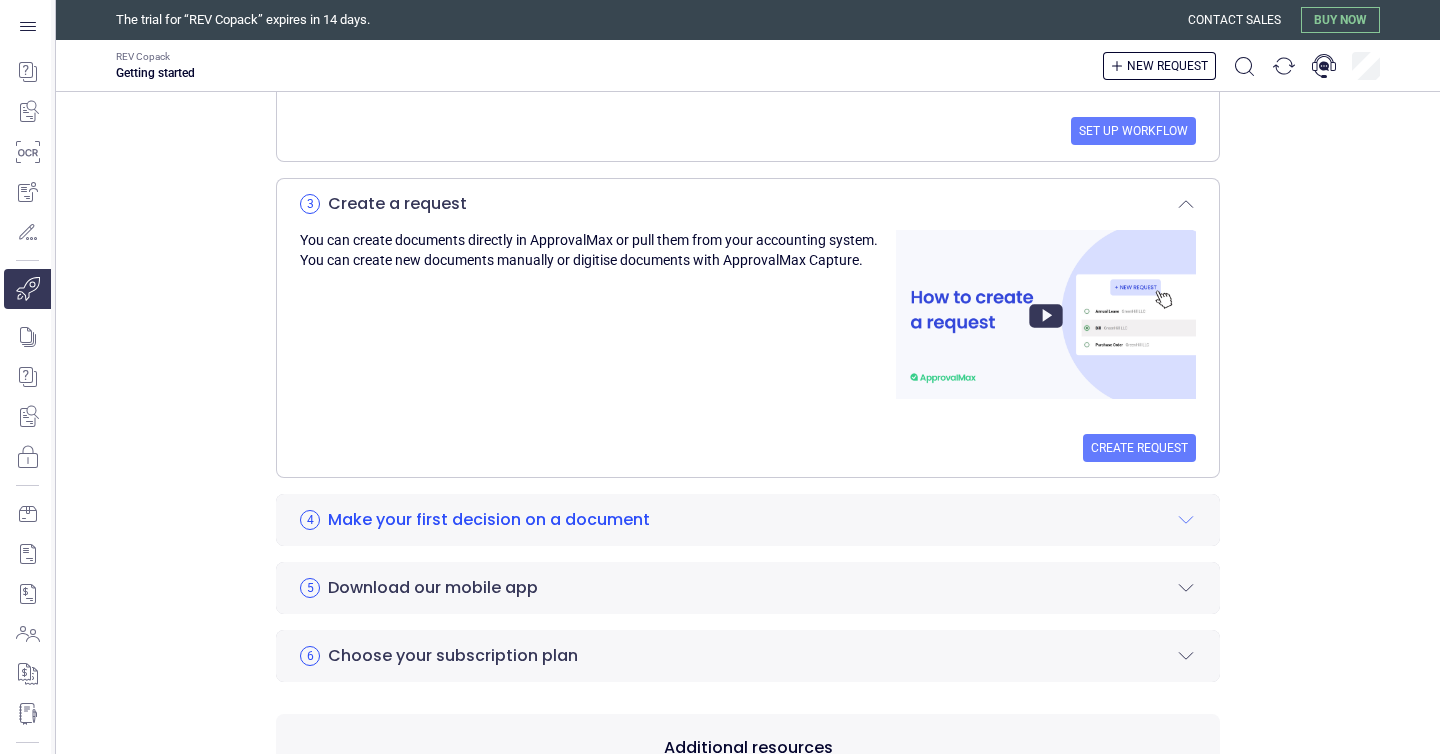 click on "4 Make your first decision on a document" at bounding box center (748, 520) 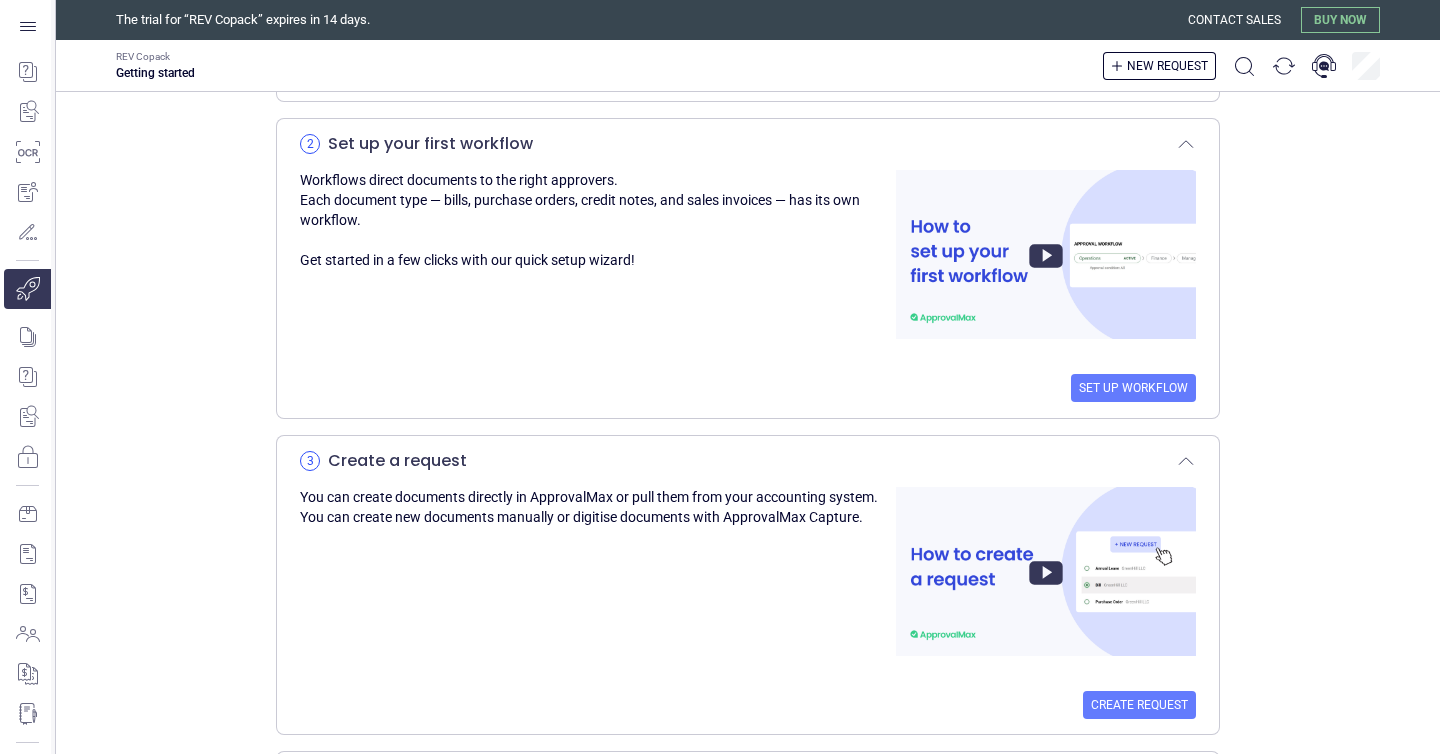 scroll, scrollTop: 528, scrollLeft: 0, axis: vertical 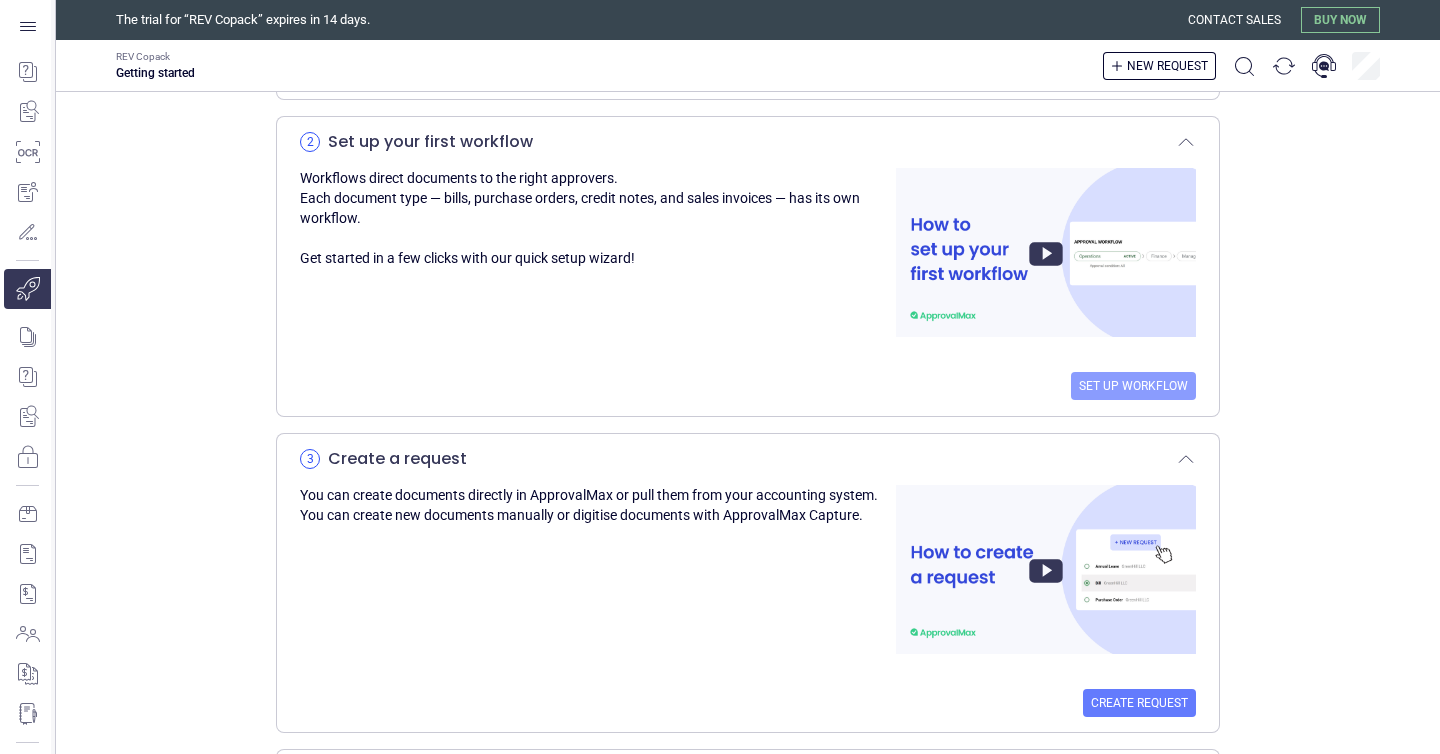 click on "Set up workflow" at bounding box center [1133, 386] 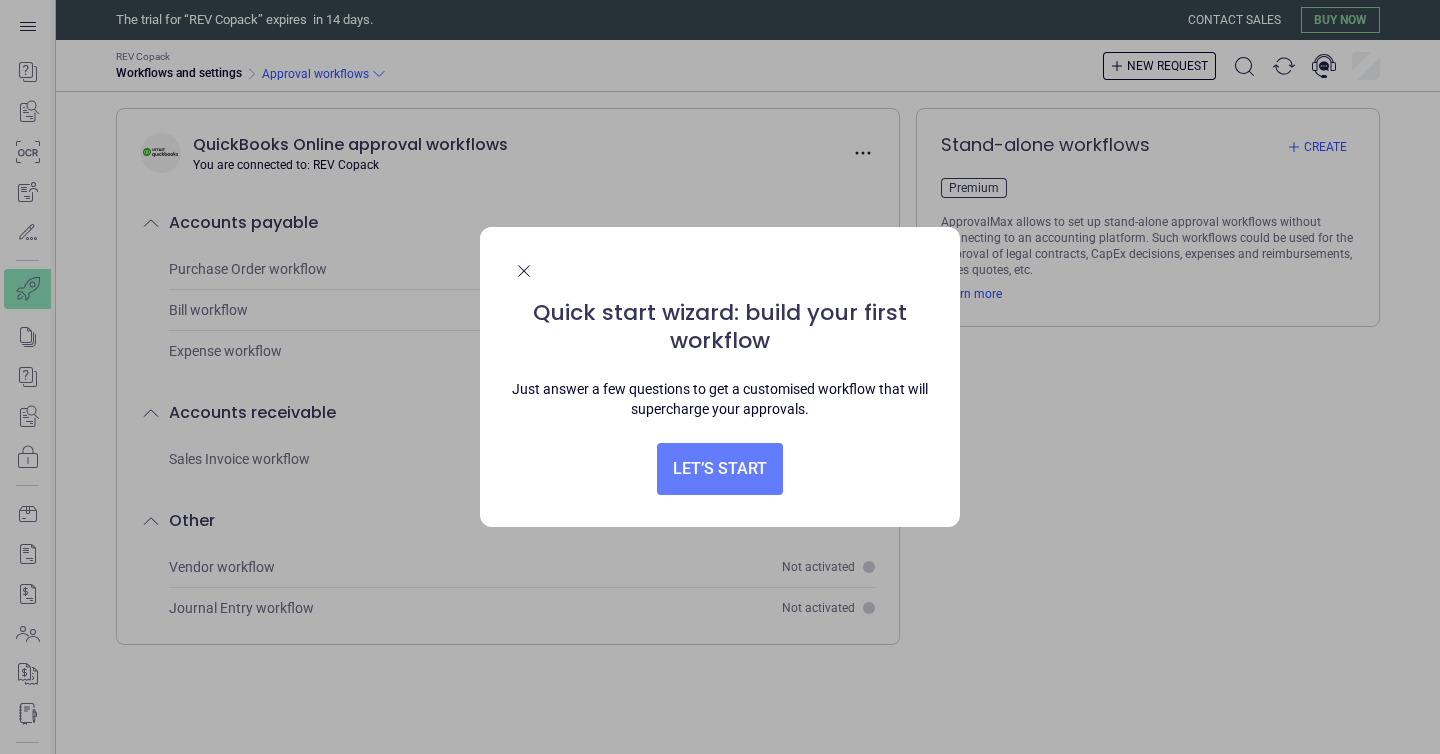 scroll, scrollTop: 0, scrollLeft: 0, axis: both 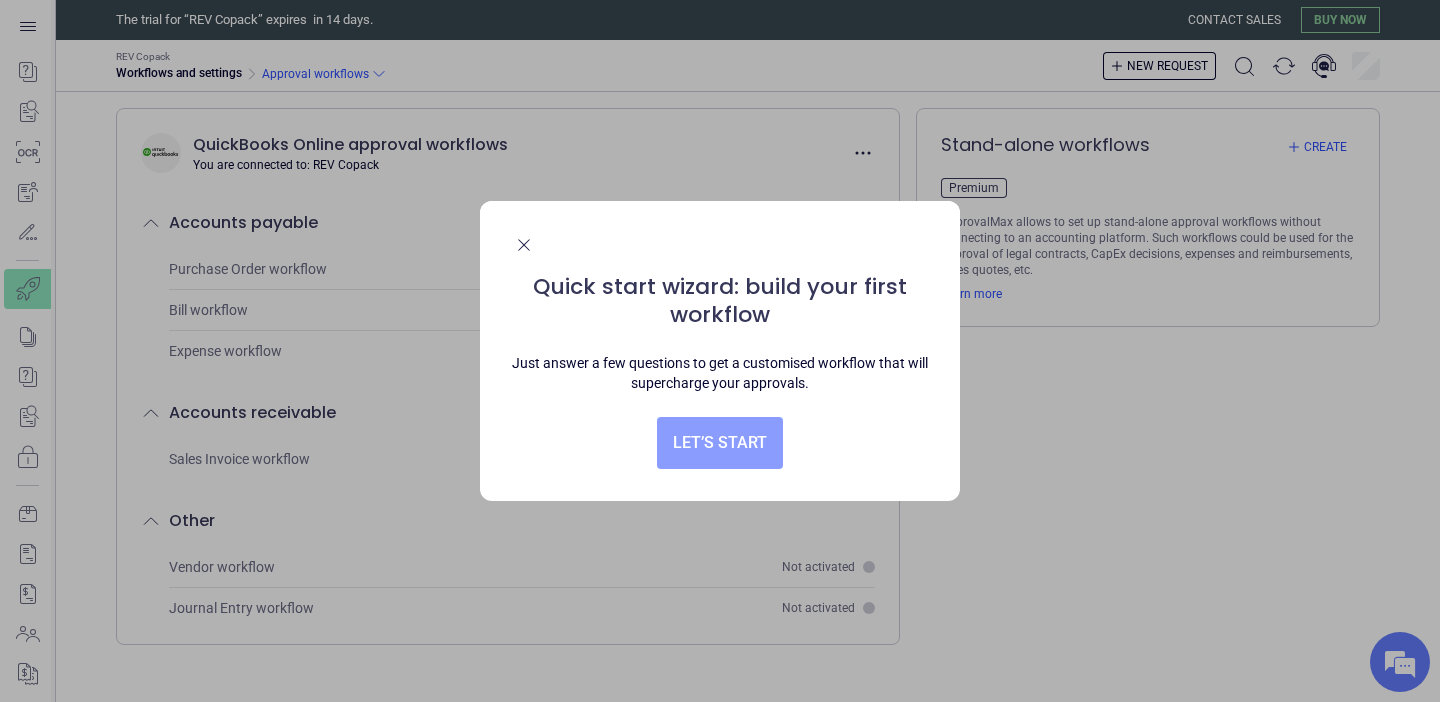 click on "Let’s start" at bounding box center (720, 443) 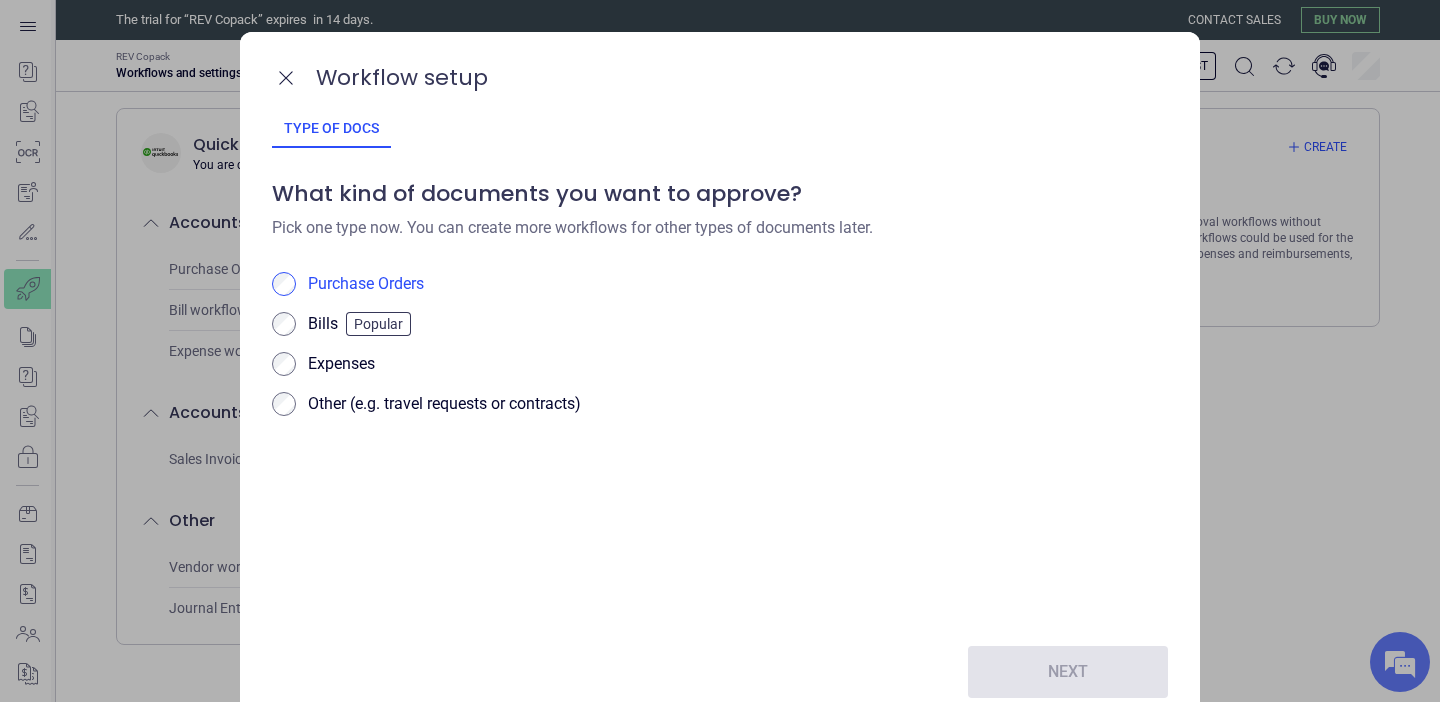 click on "Purchase Orders" at bounding box center [738, 285] 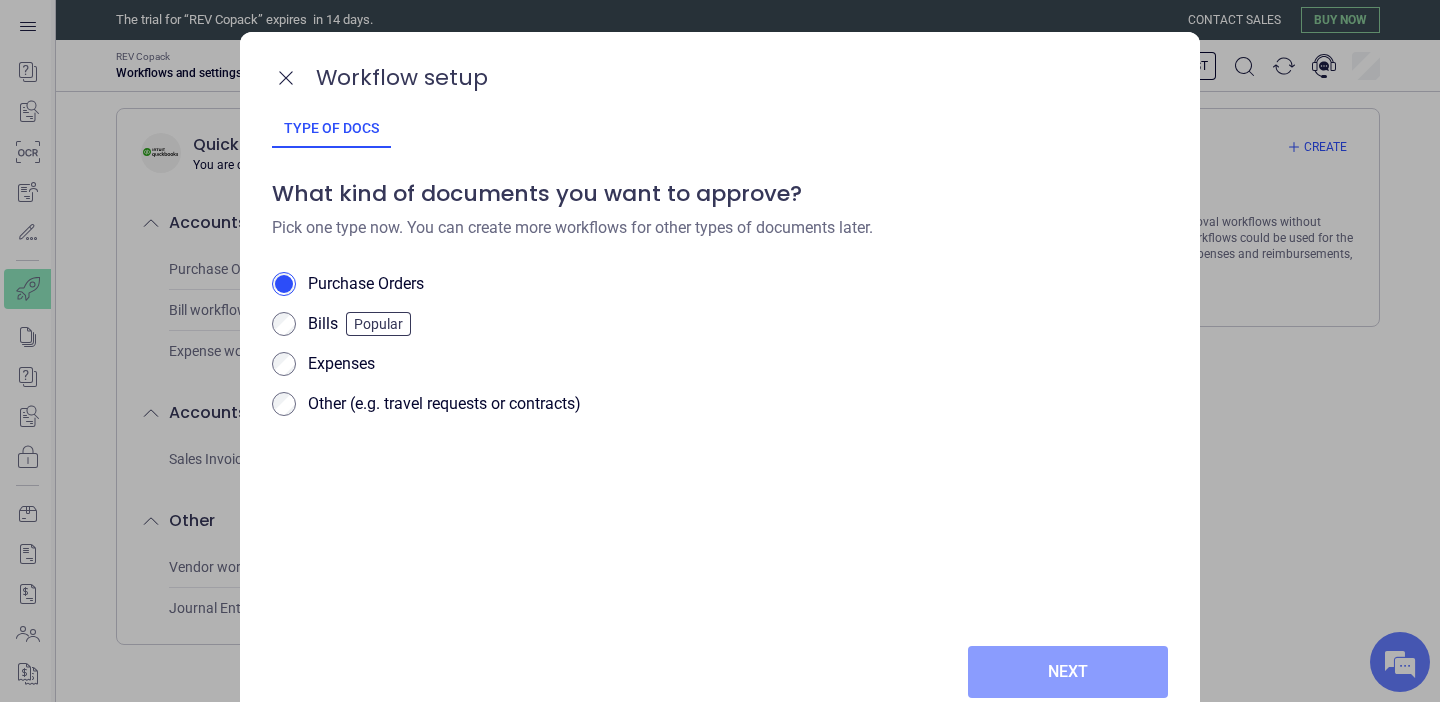 click on "Next" at bounding box center [1068, 672] 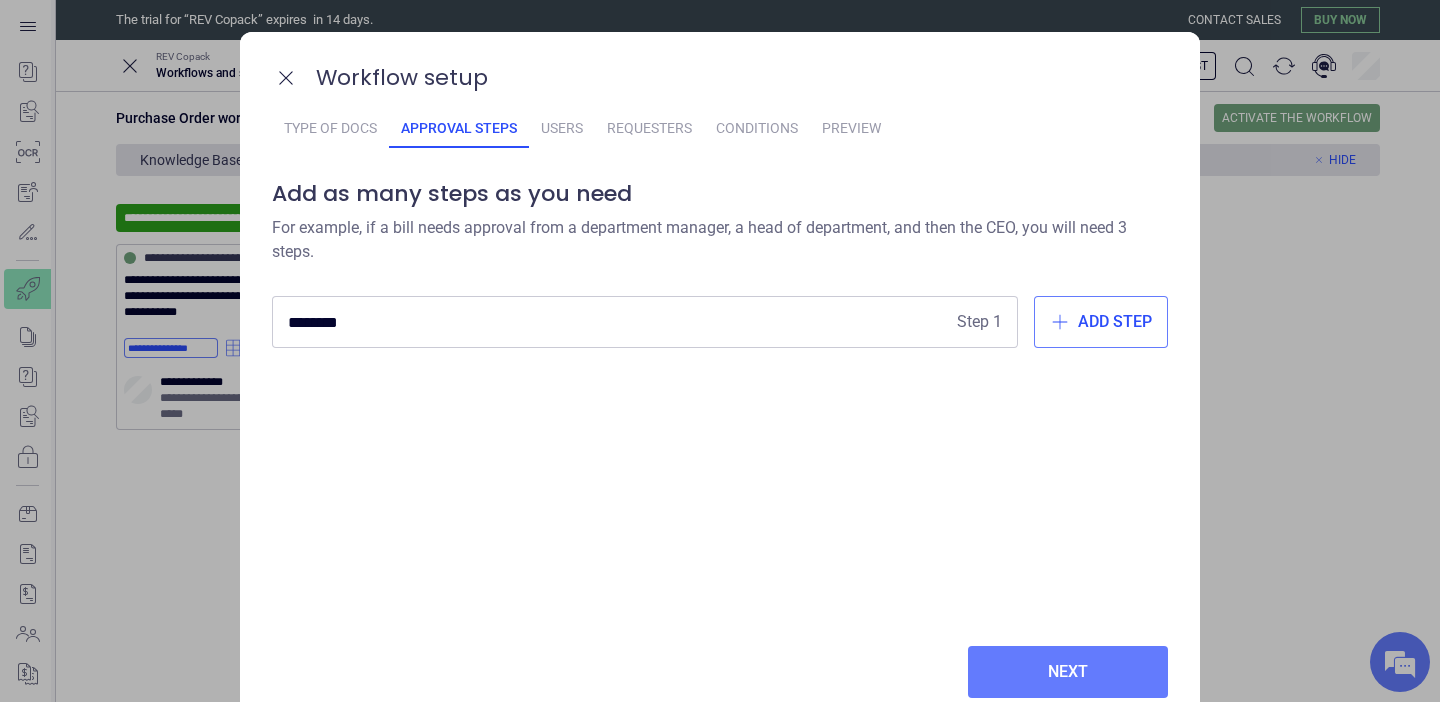 click on "******** Step 1 Add step" at bounding box center [720, 449] 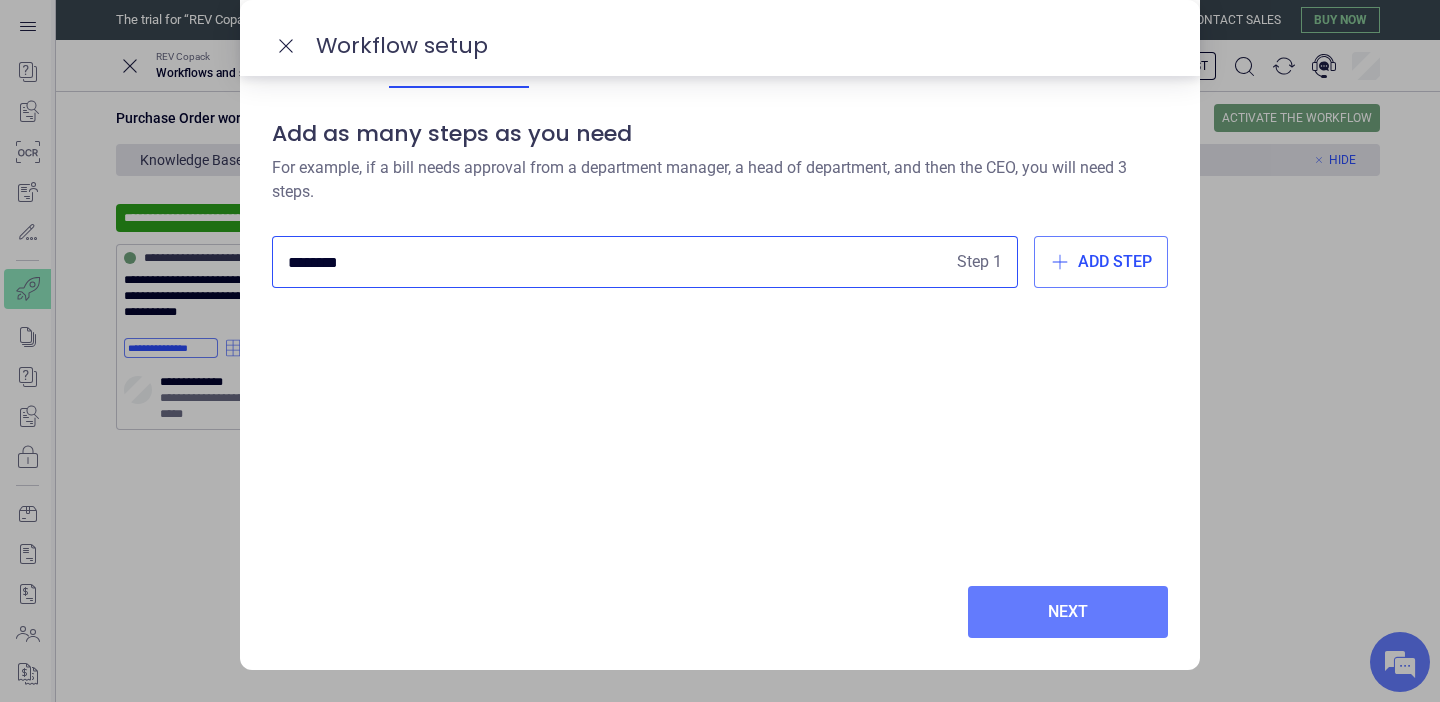 click on "********" at bounding box center (618, 262) 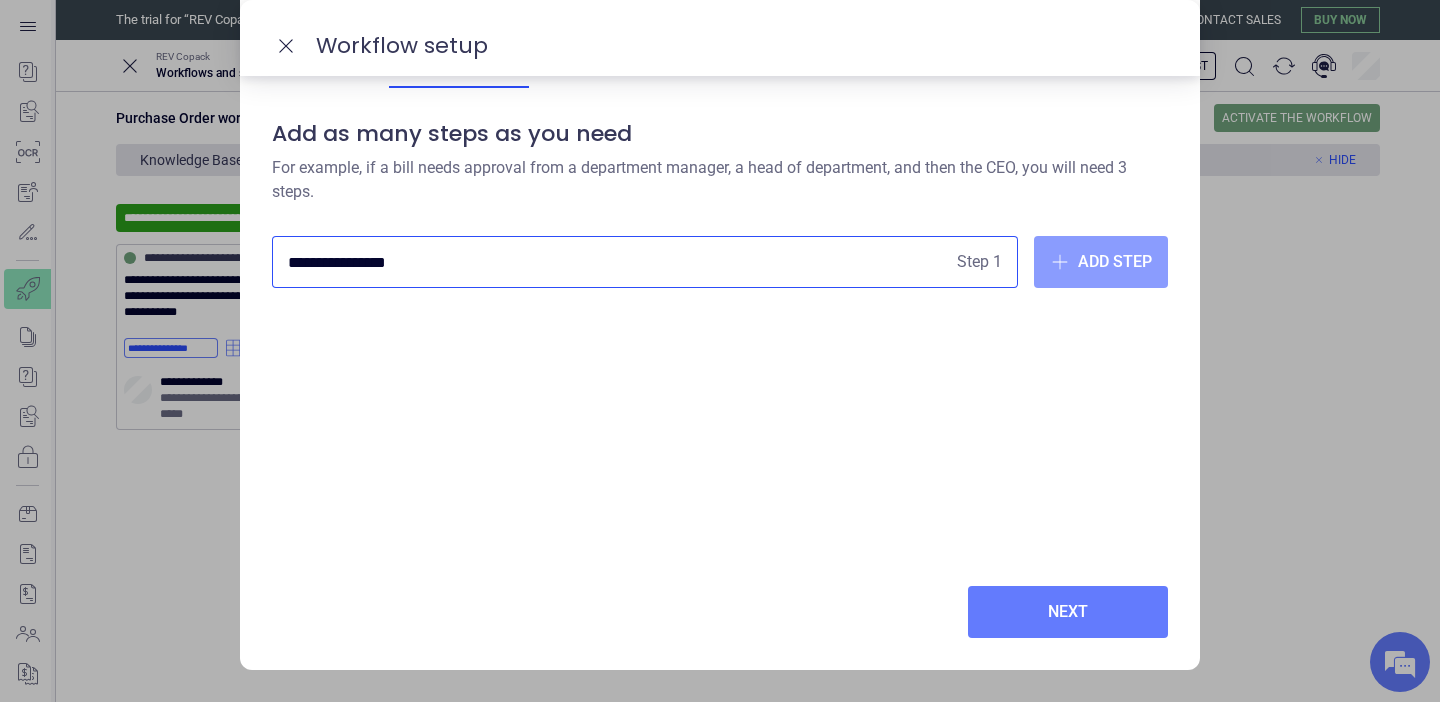 type on "**********" 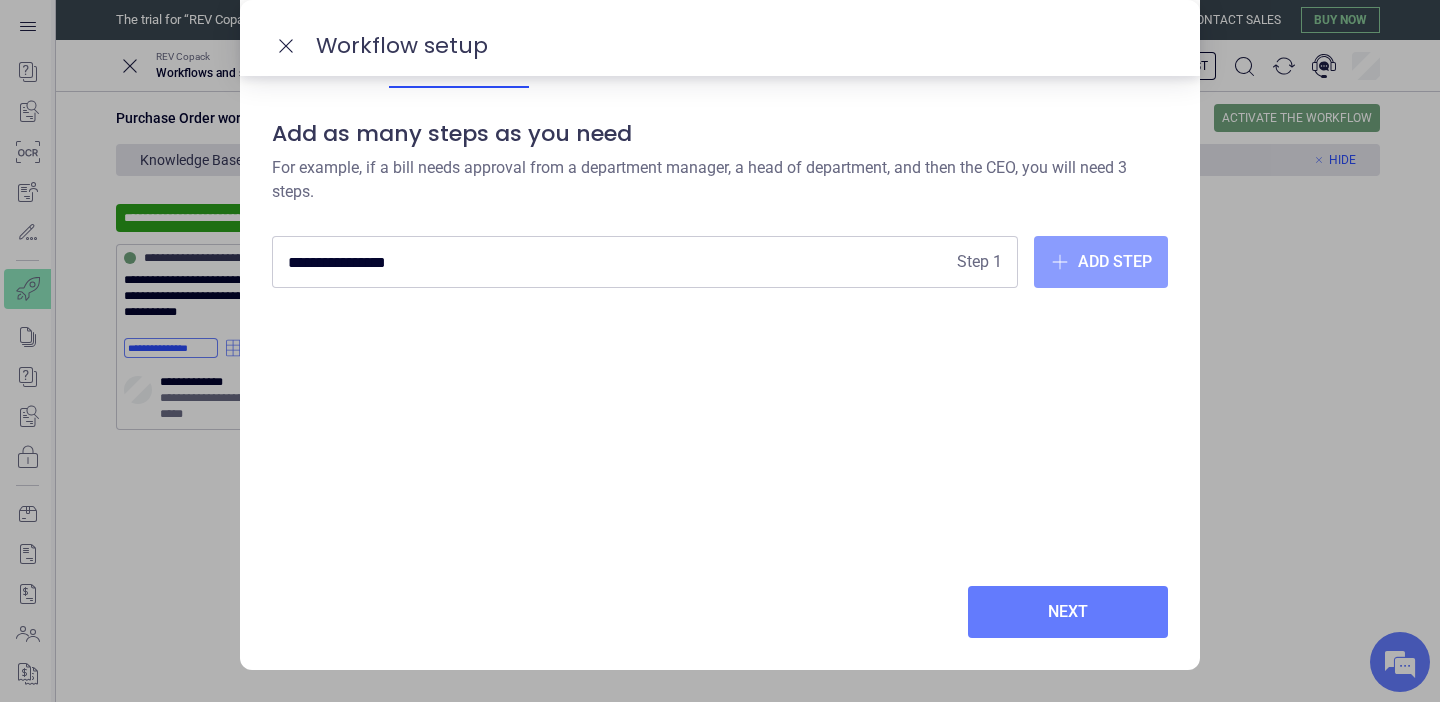 click on "Add step" at bounding box center (1115, 262) 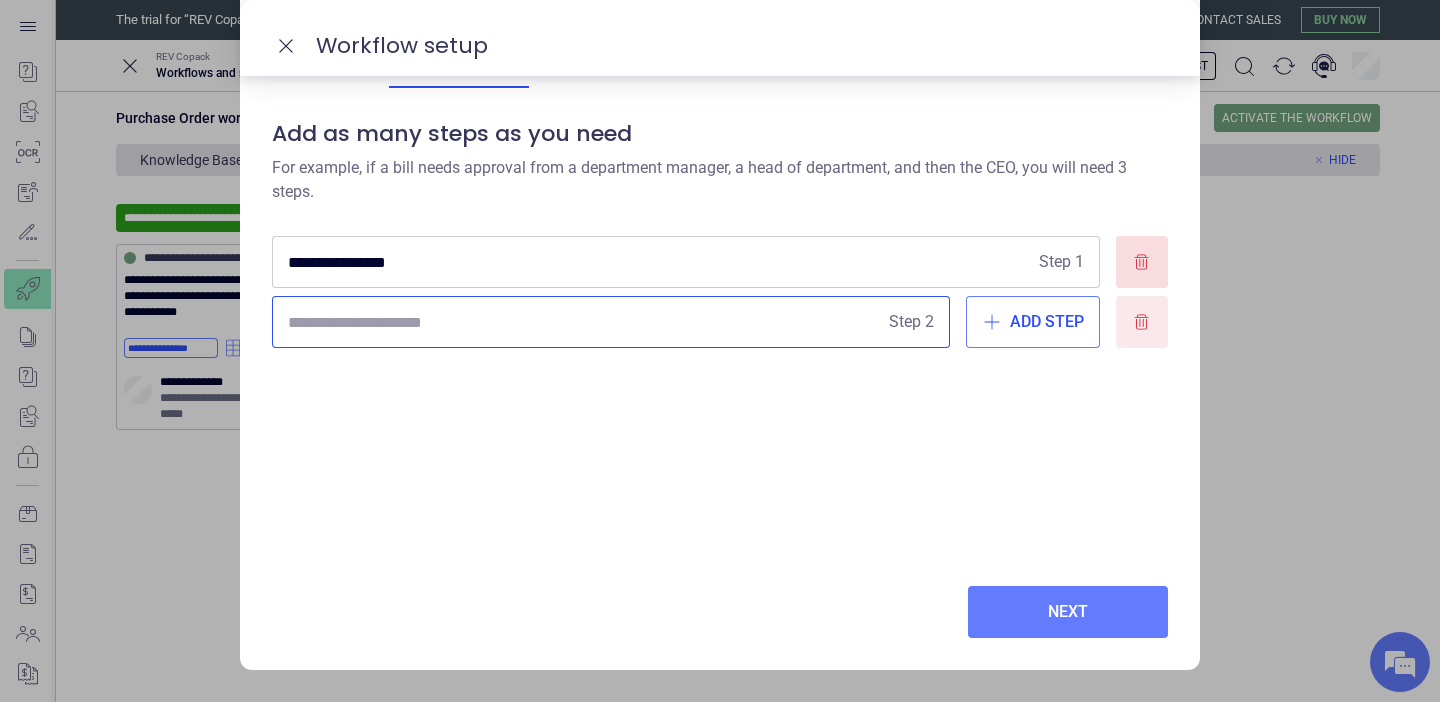 click at bounding box center [1142, 322] 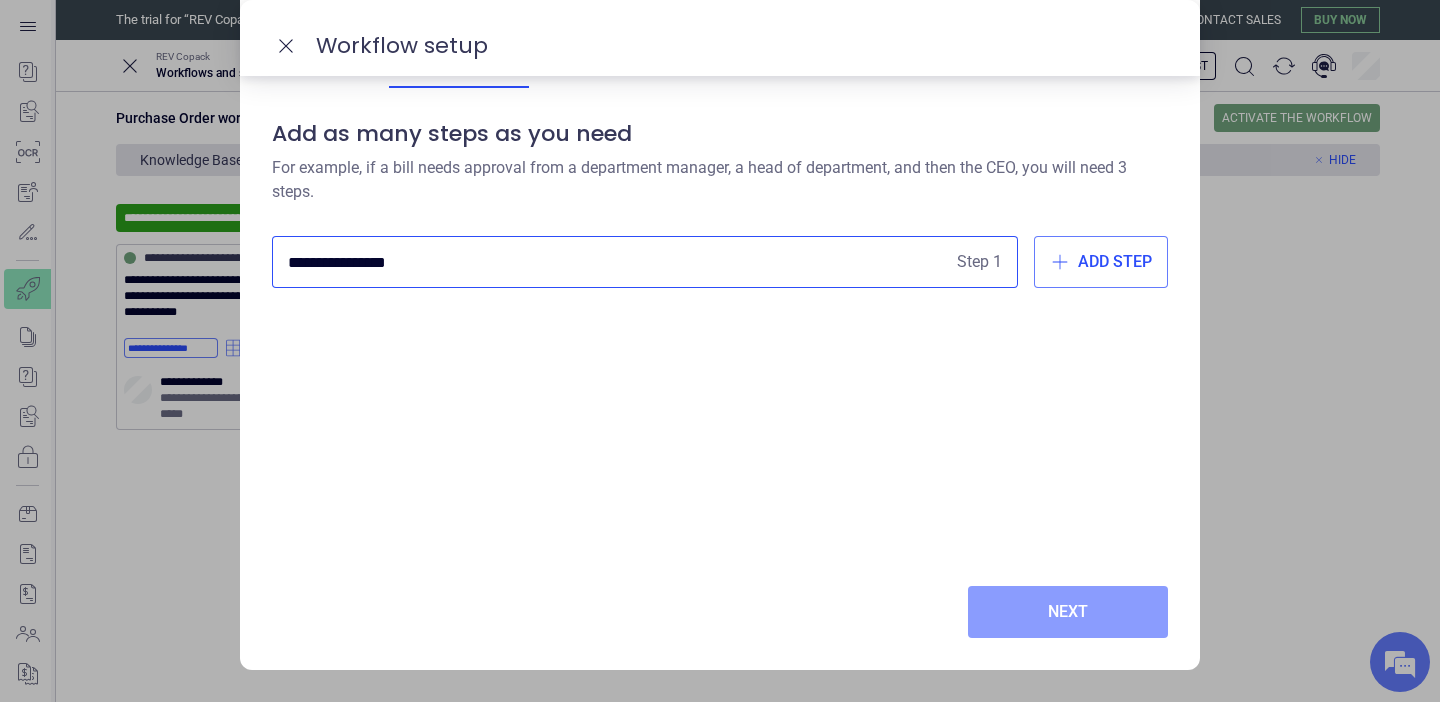 click on "Next" at bounding box center (1068, 612) 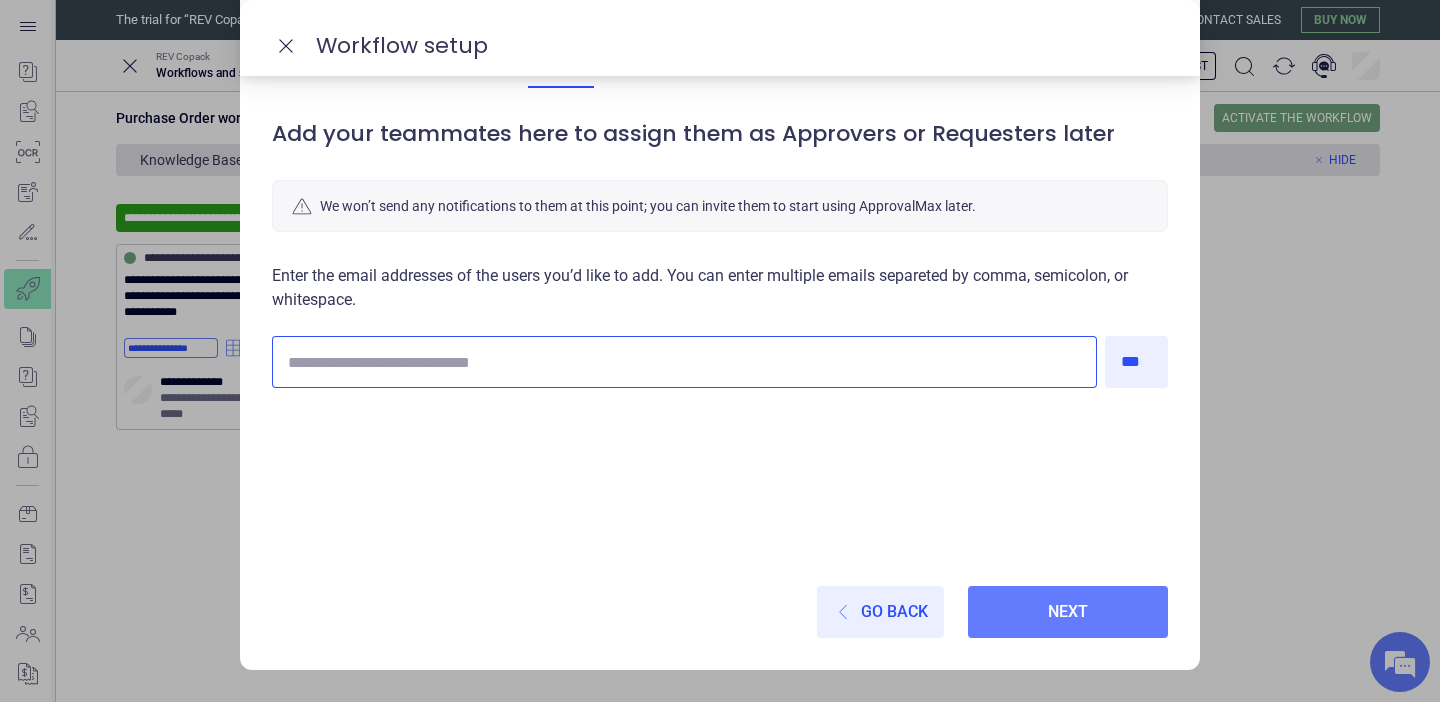 click at bounding box center (684, 362) 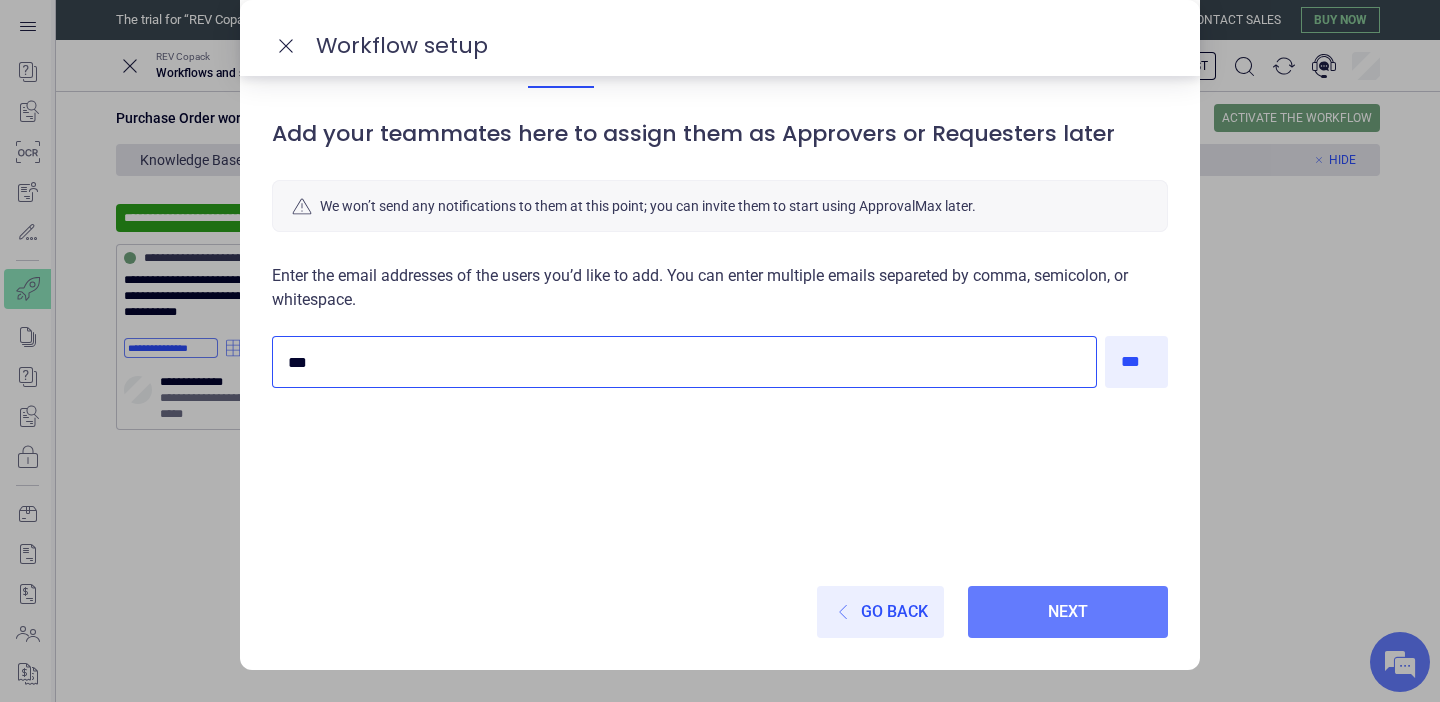 type on "***" 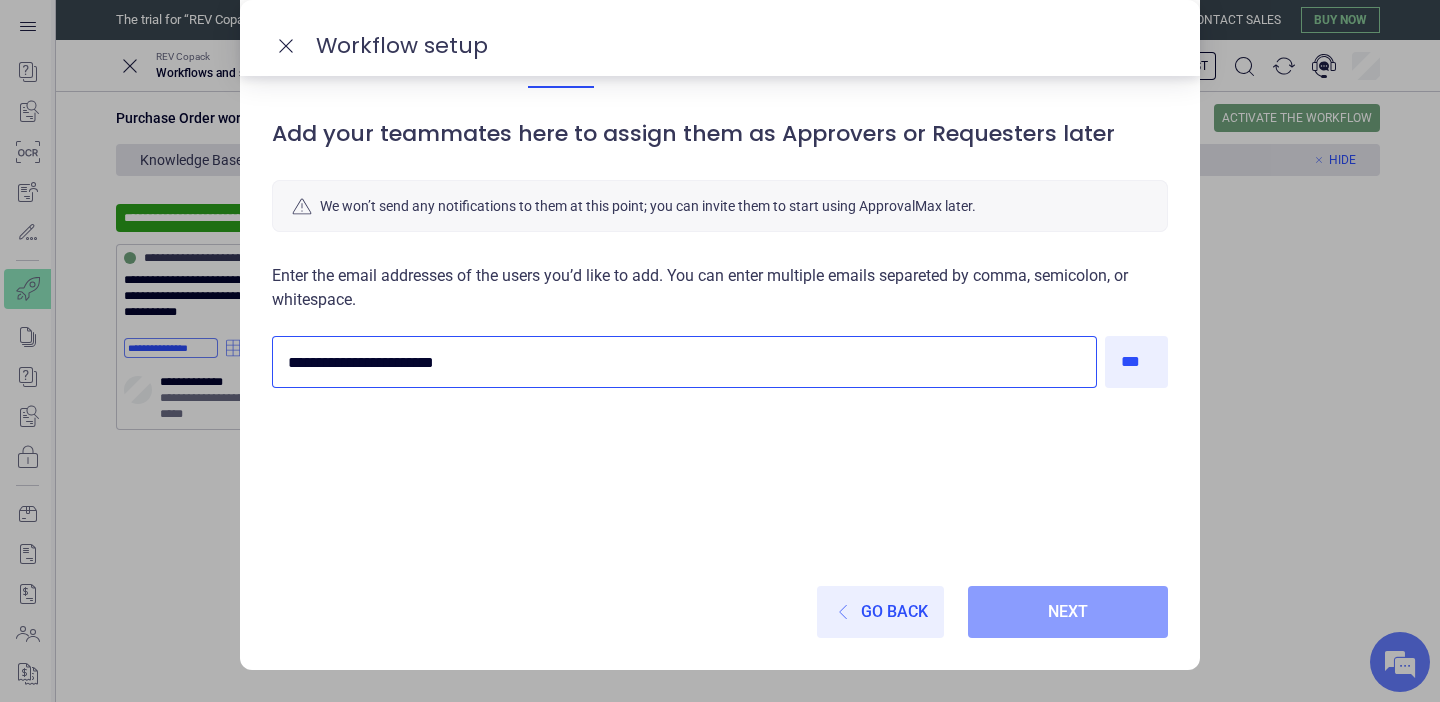 click on "Next" at bounding box center (1068, 612) 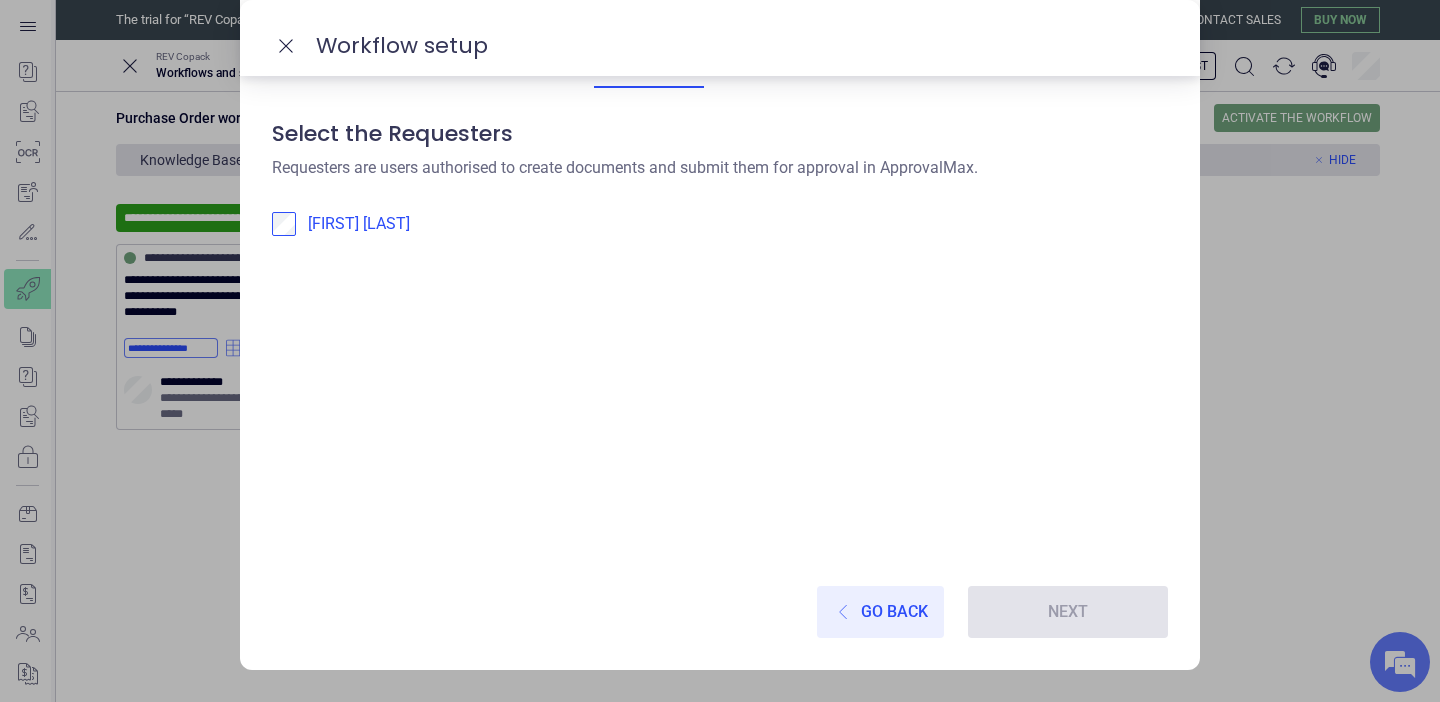 click on "[FIRST] [LAST]" at bounding box center (738, 225) 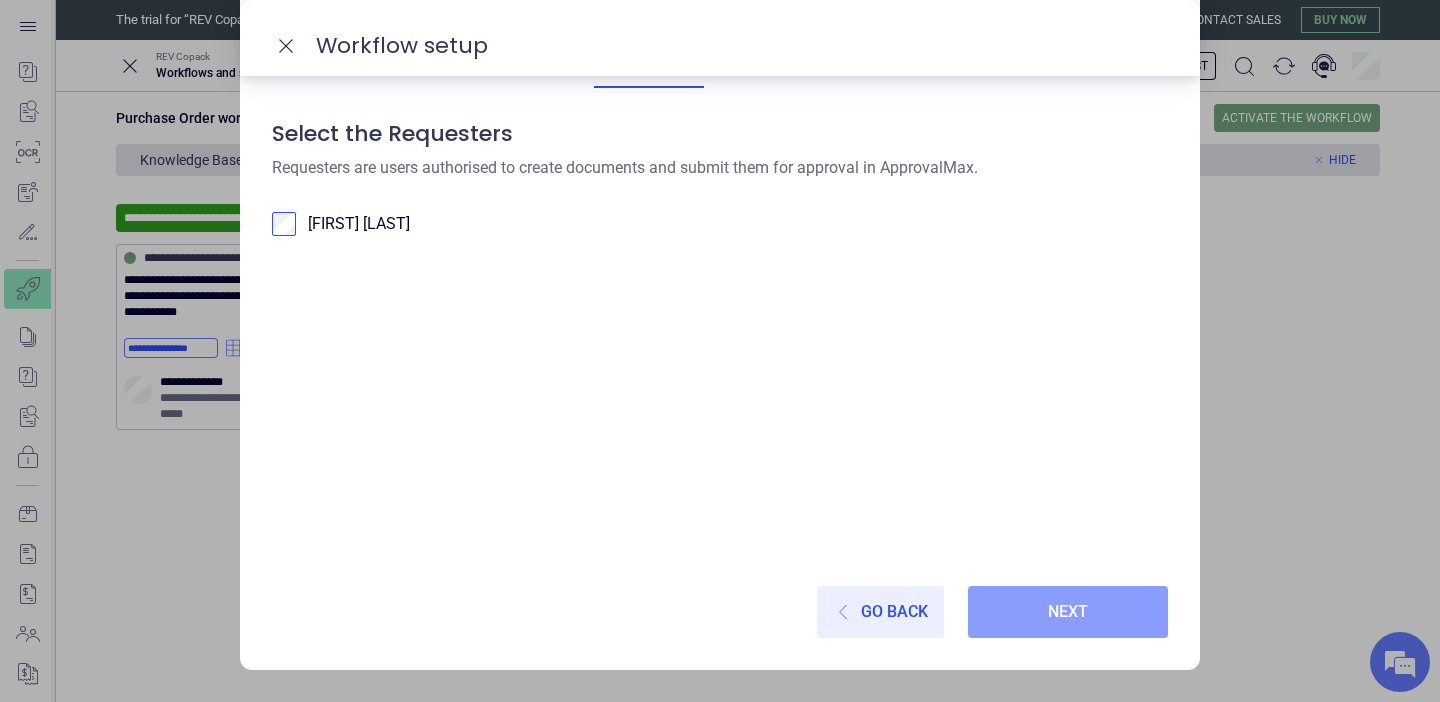 click on "Next" at bounding box center [1068, 612] 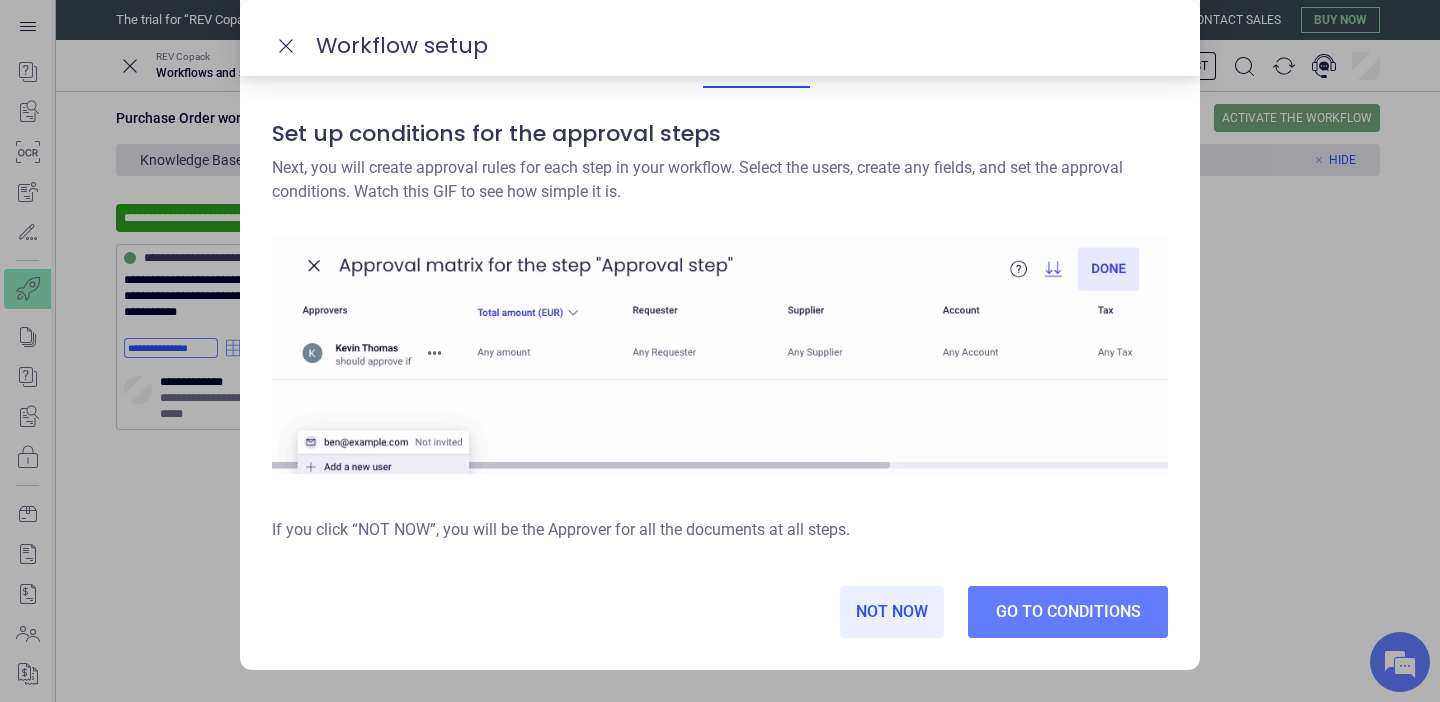 click on "Go to conditions" at bounding box center (1068, 612) 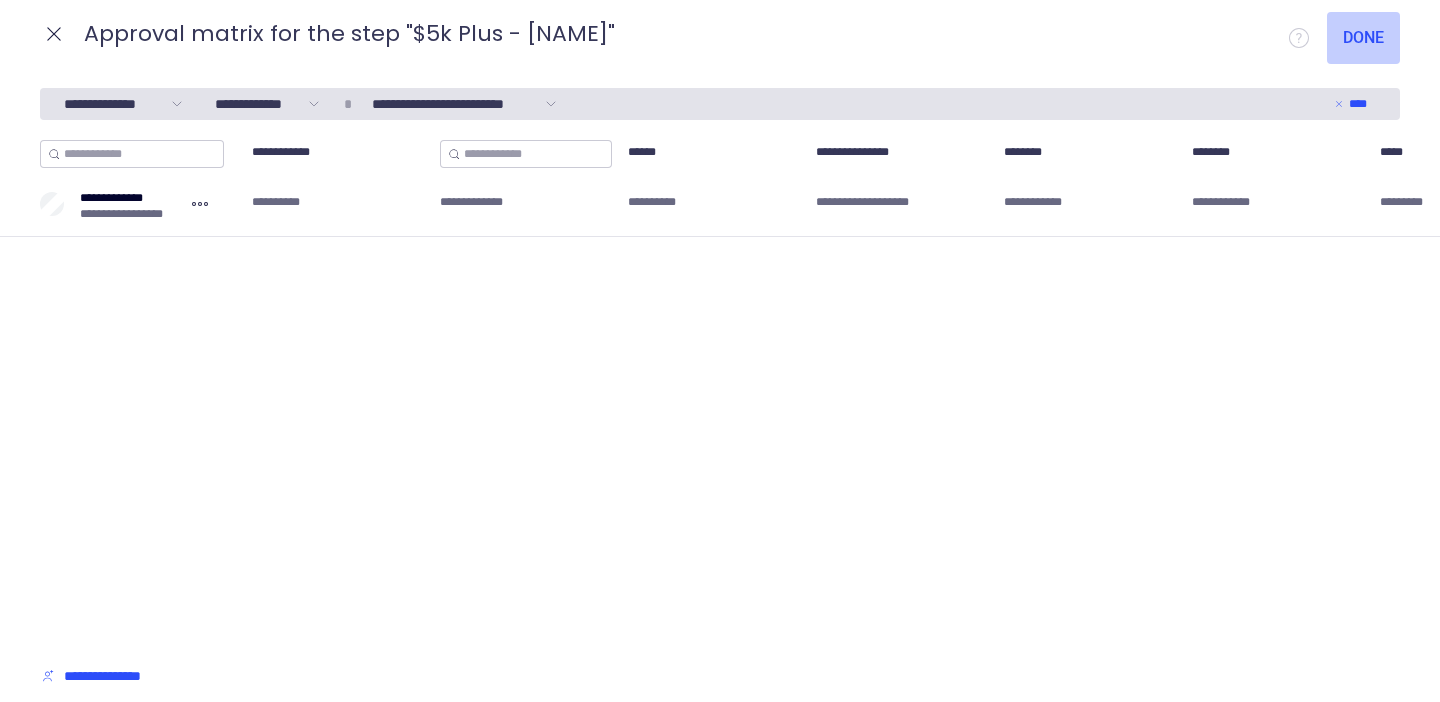 click on "Done" at bounding box center (1363, 38) 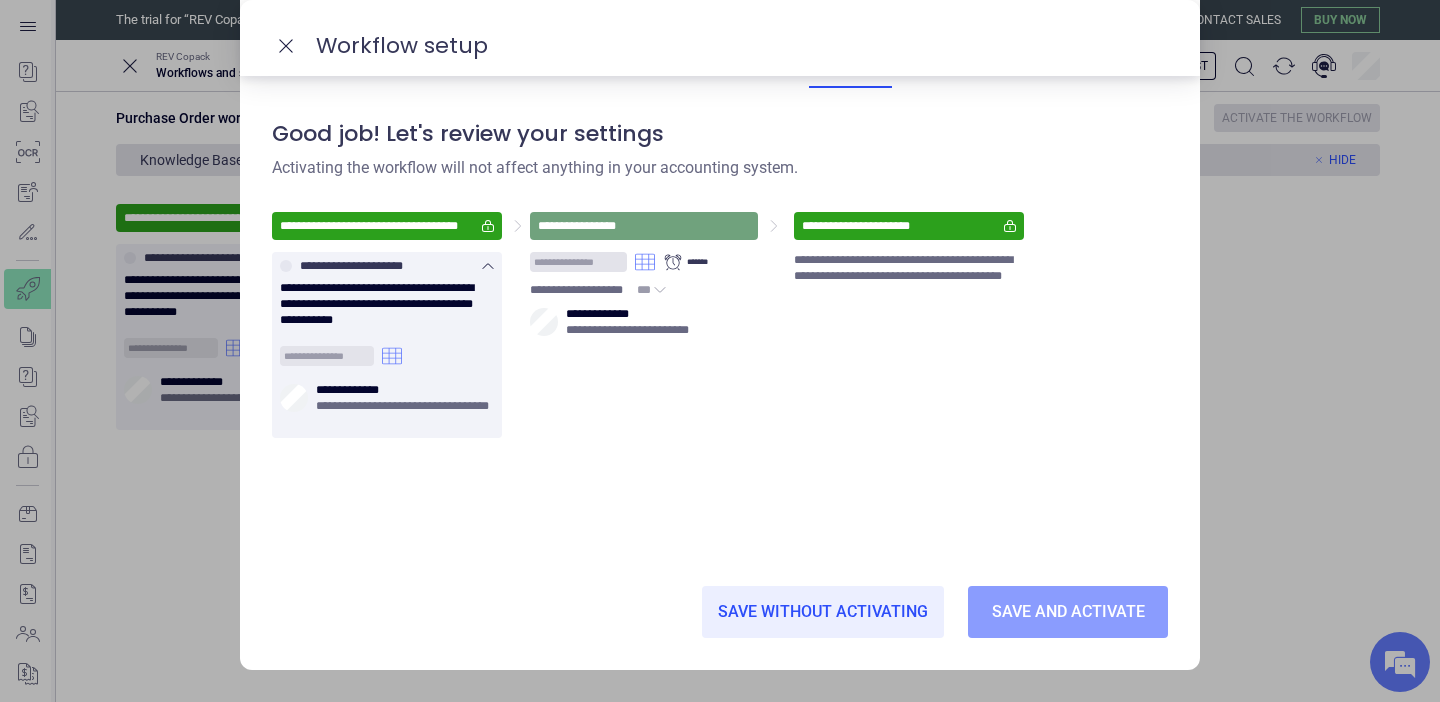 click on "Save and activate" at bounding box center (1068, 612) 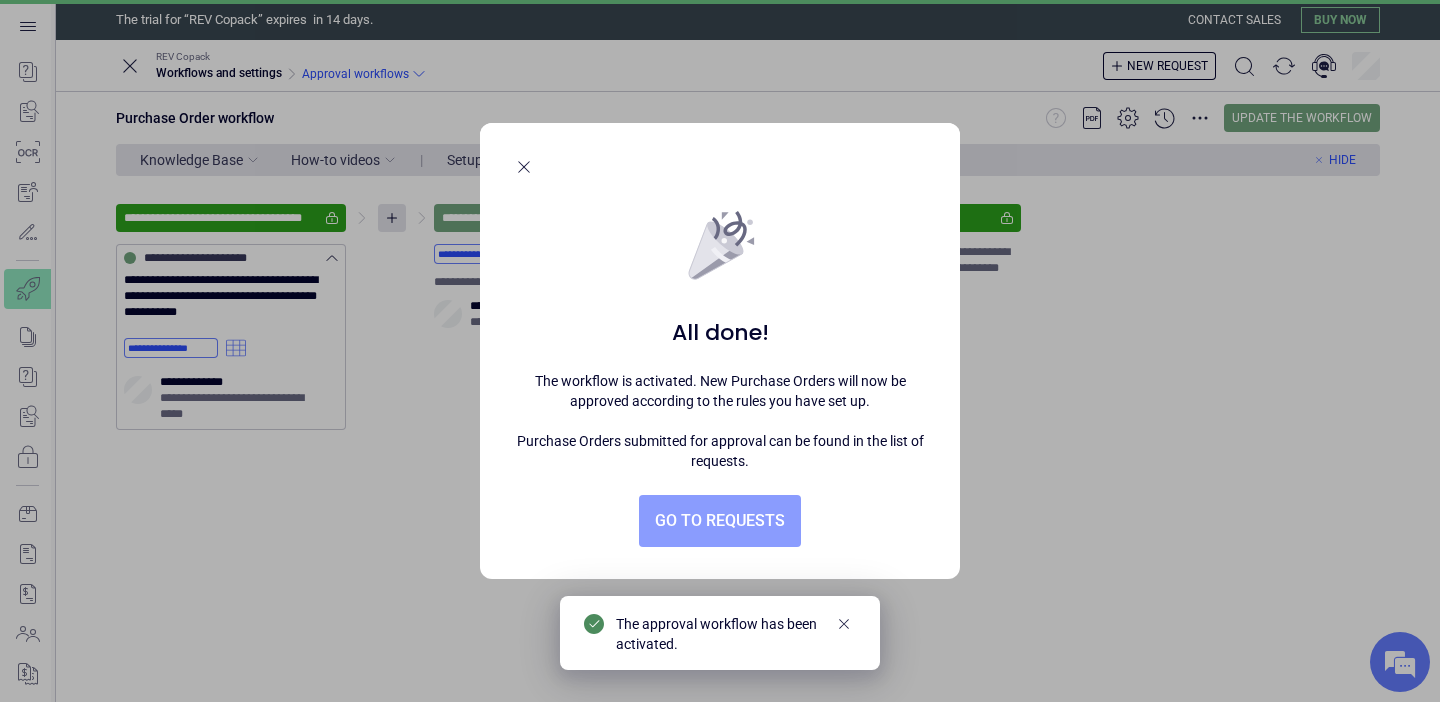 click on "Go to requests" at bounding box center [720, 521] 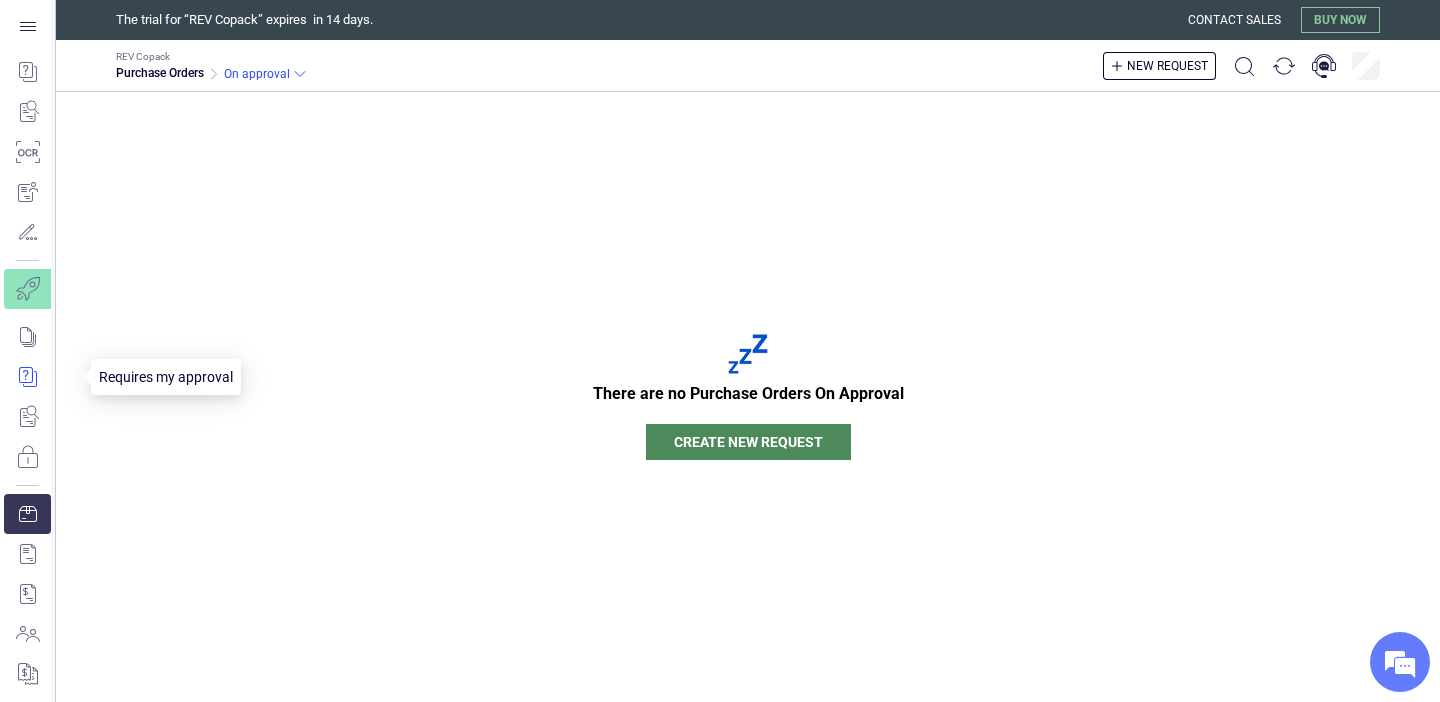click at bounding box center (41, 377) 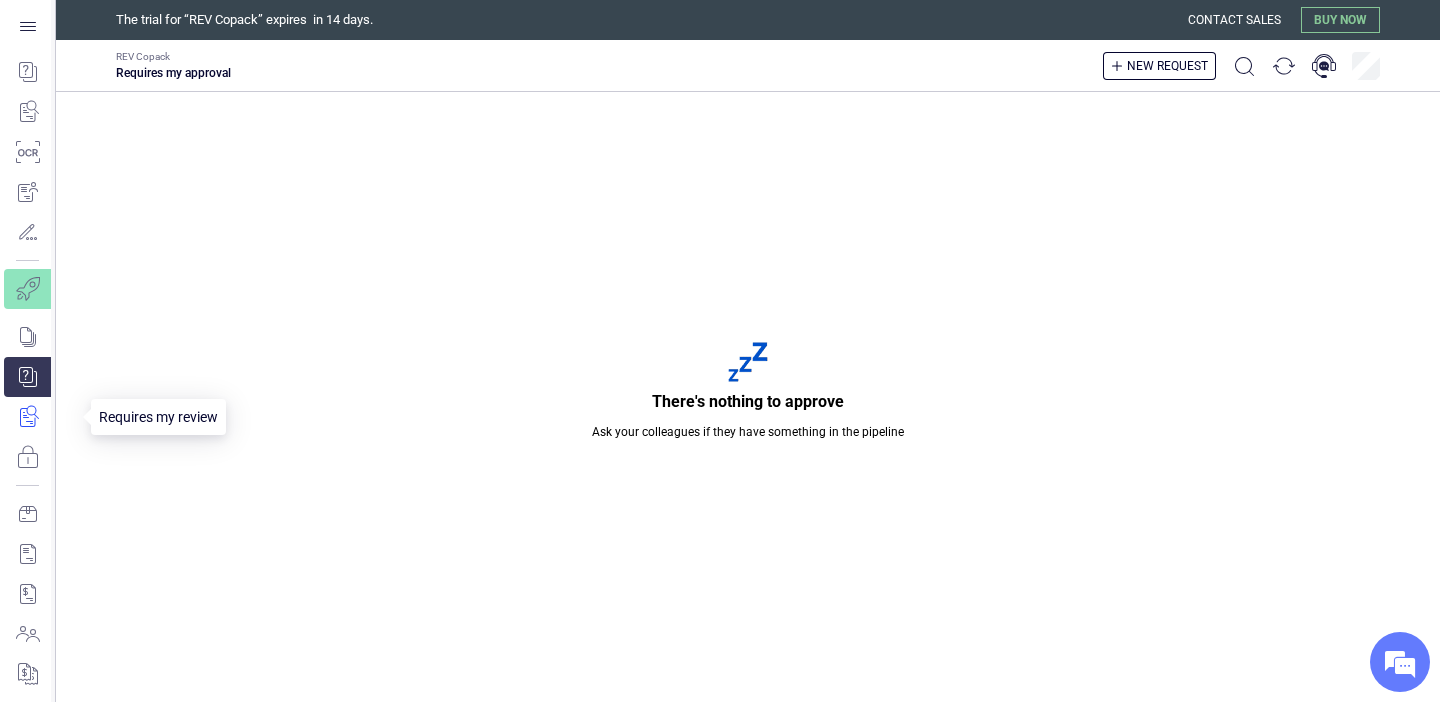click at bounding box center [41, 417] 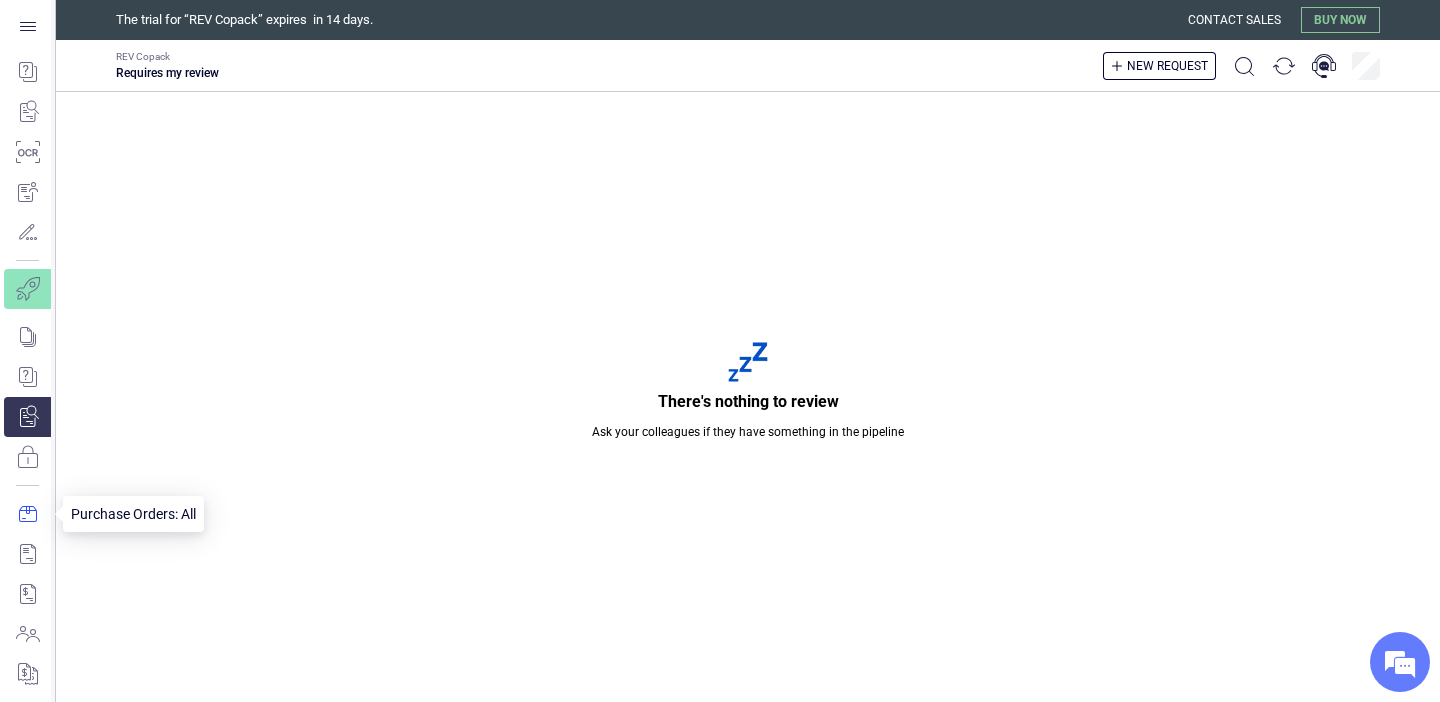 click at bounding box center [27, 514] 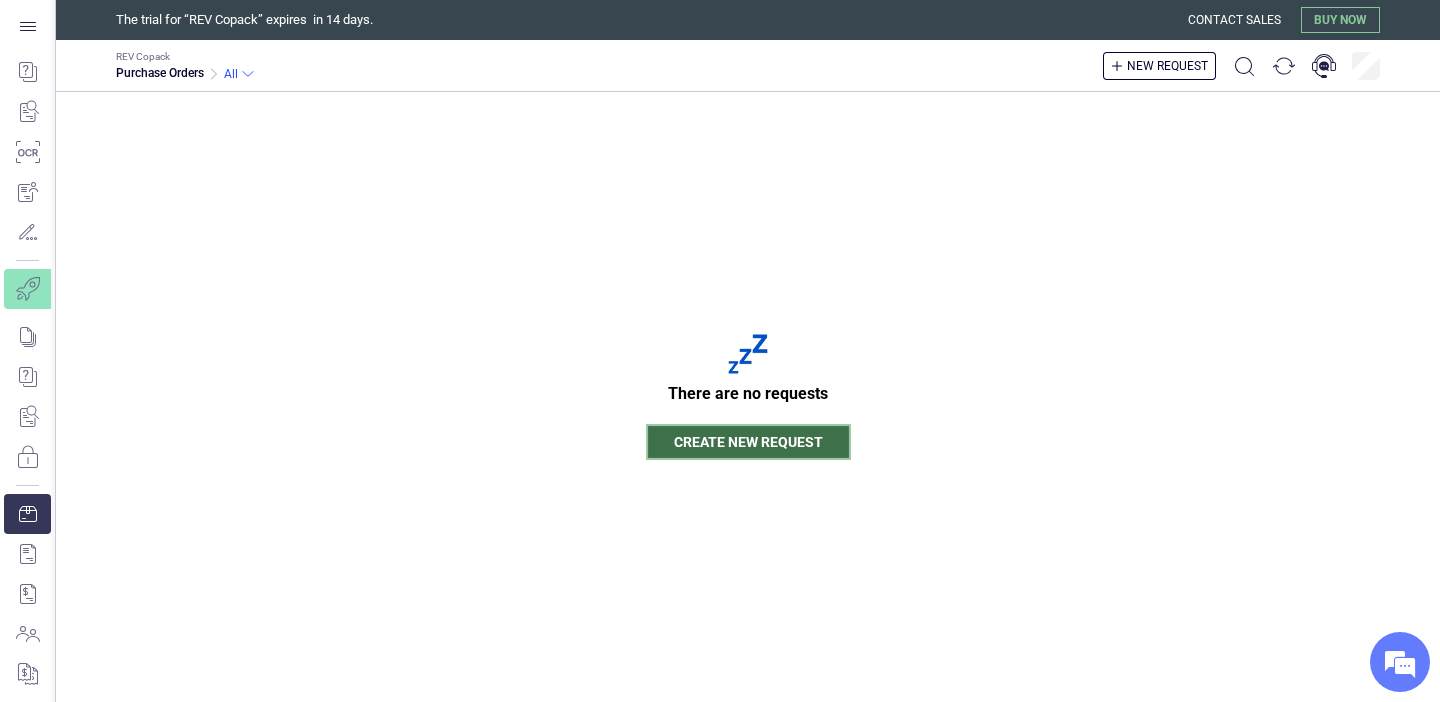 click on "Create new request" at bounding box center [748, 442] 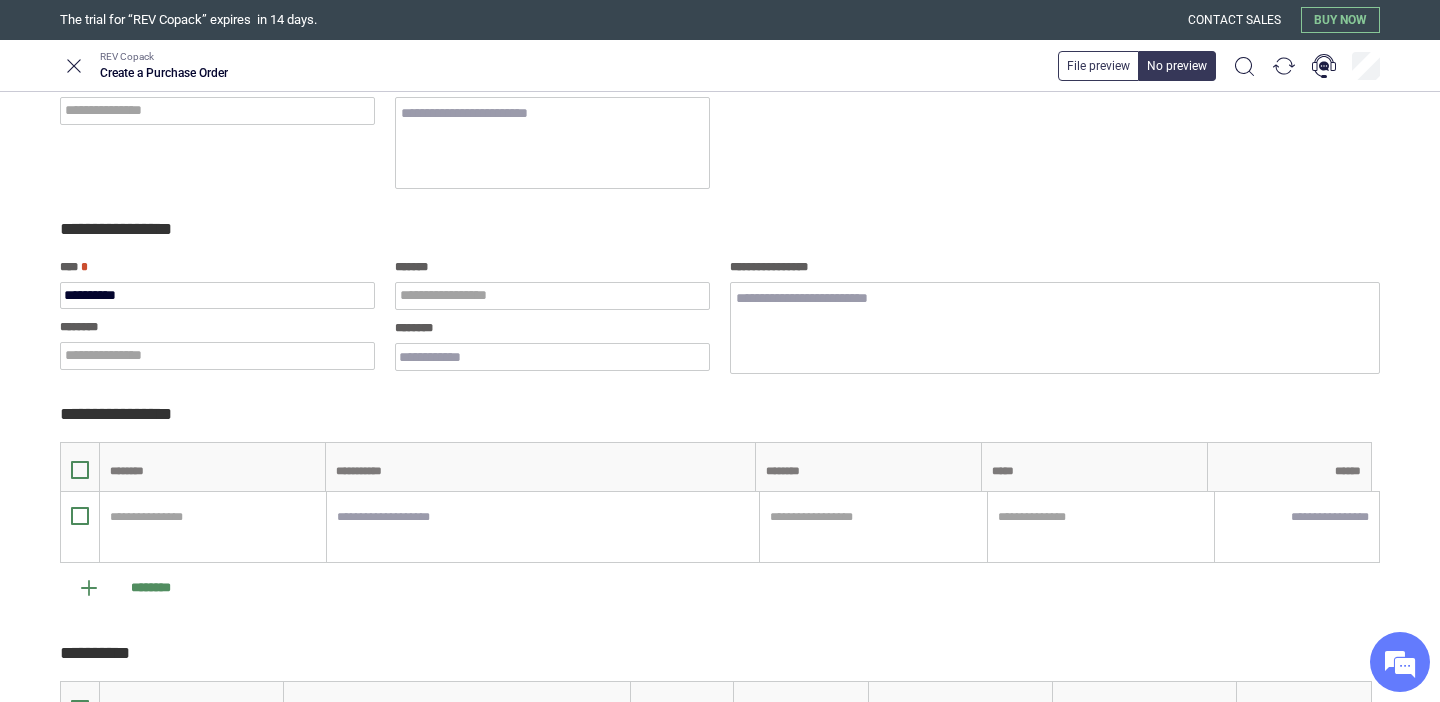 scroll, scrollTop: 0, scrollLeft: 0, axis: both 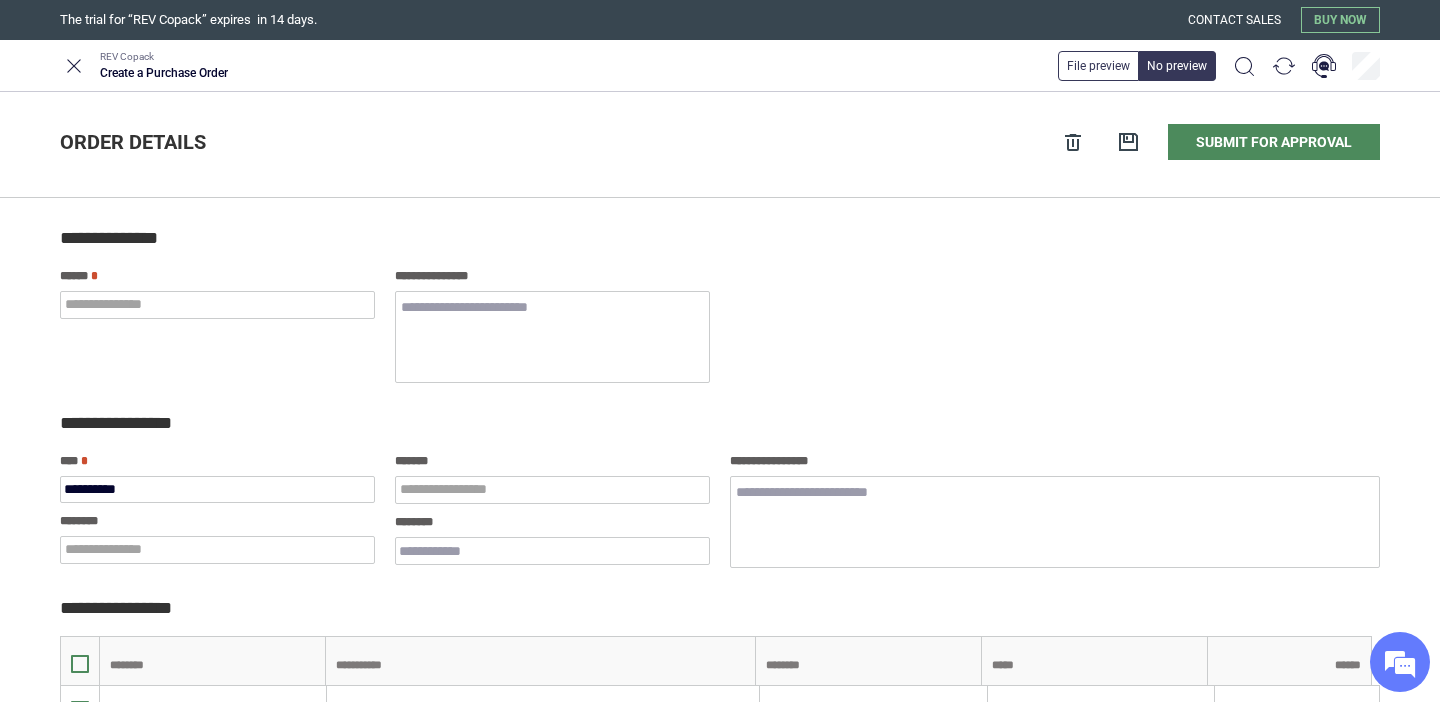 click on "**********" at bounding box center [720, 899] 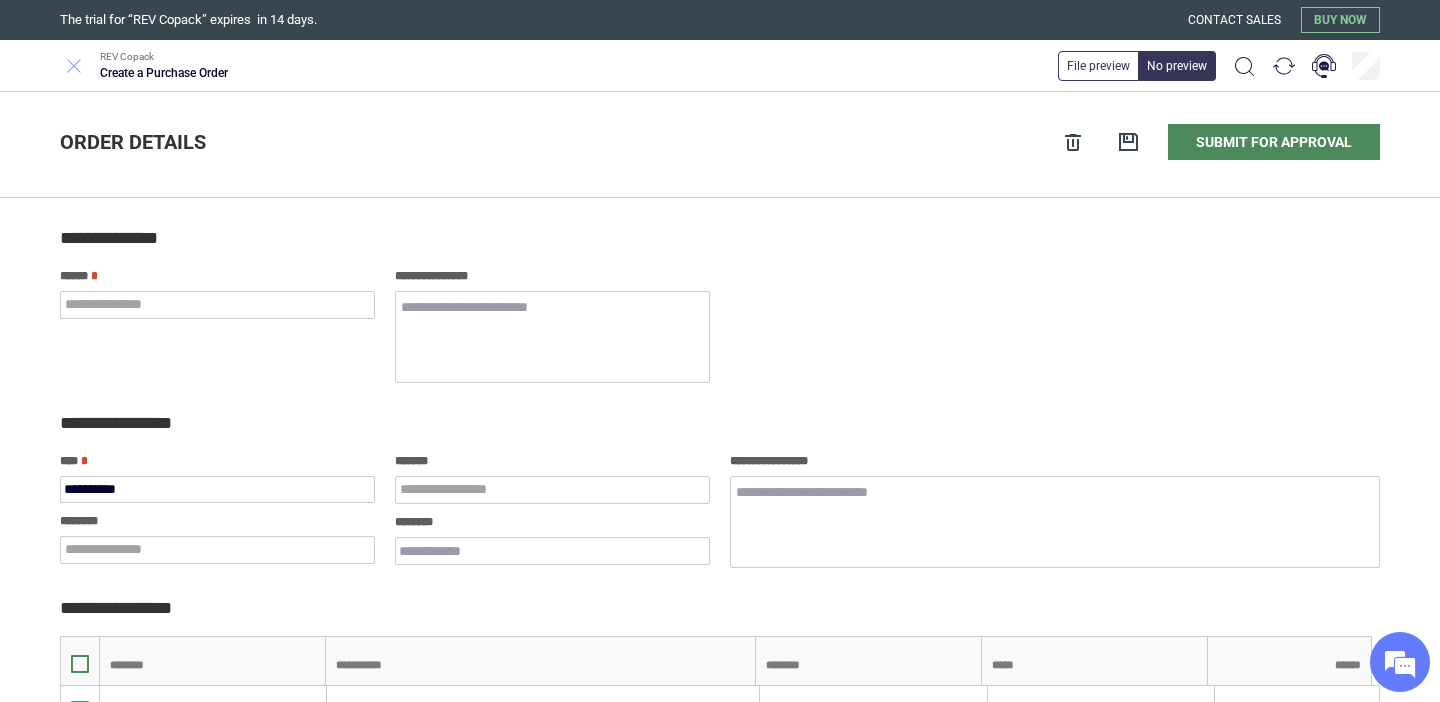 click at bounding box center (74, 66) 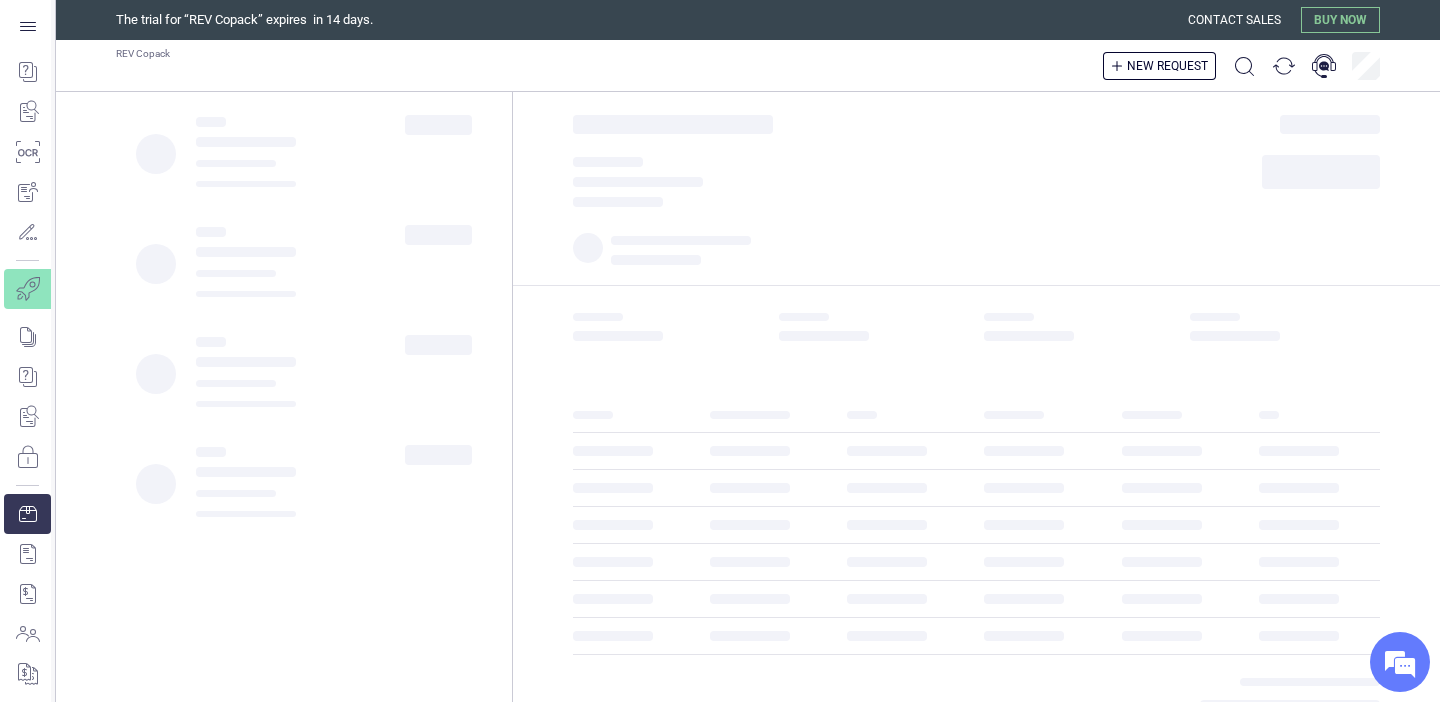 click on "REV Copack New request" at bounding box center (748, 66) 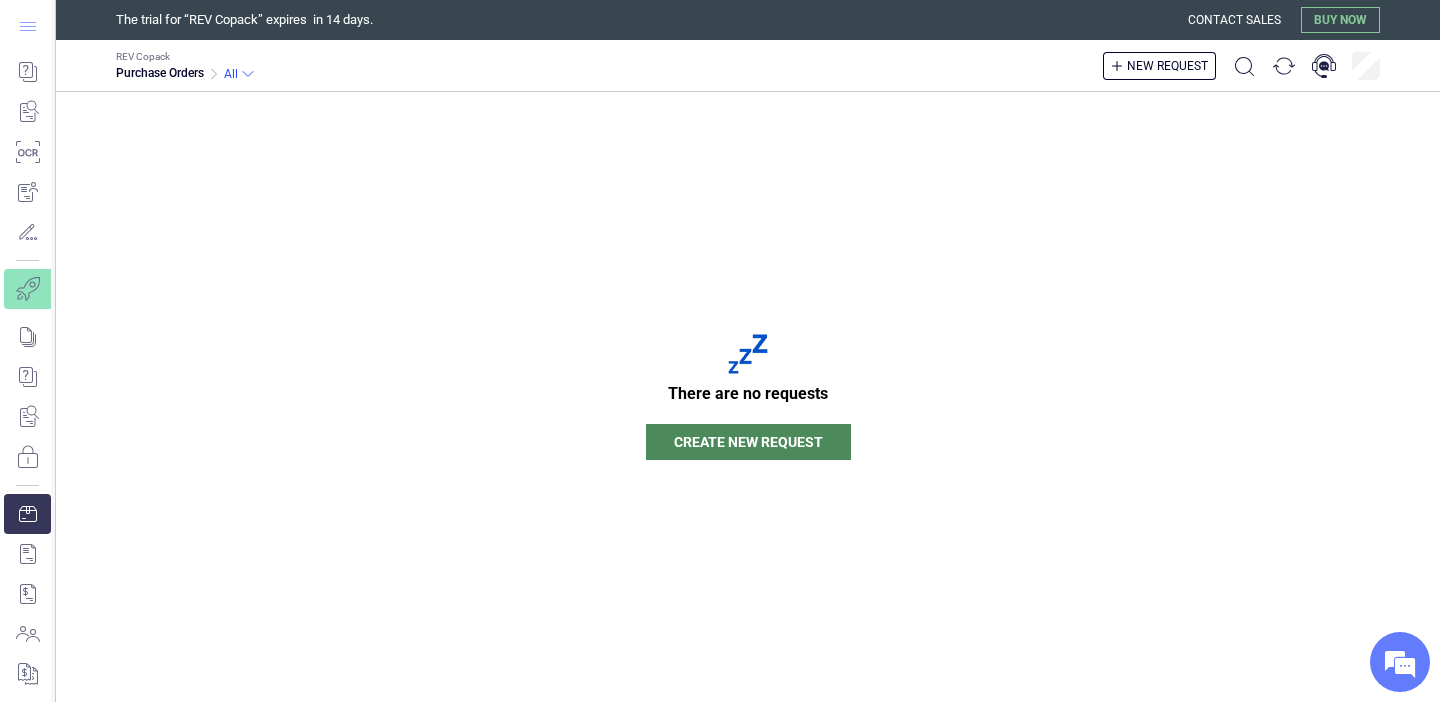 click at bounding box center [28, 26] 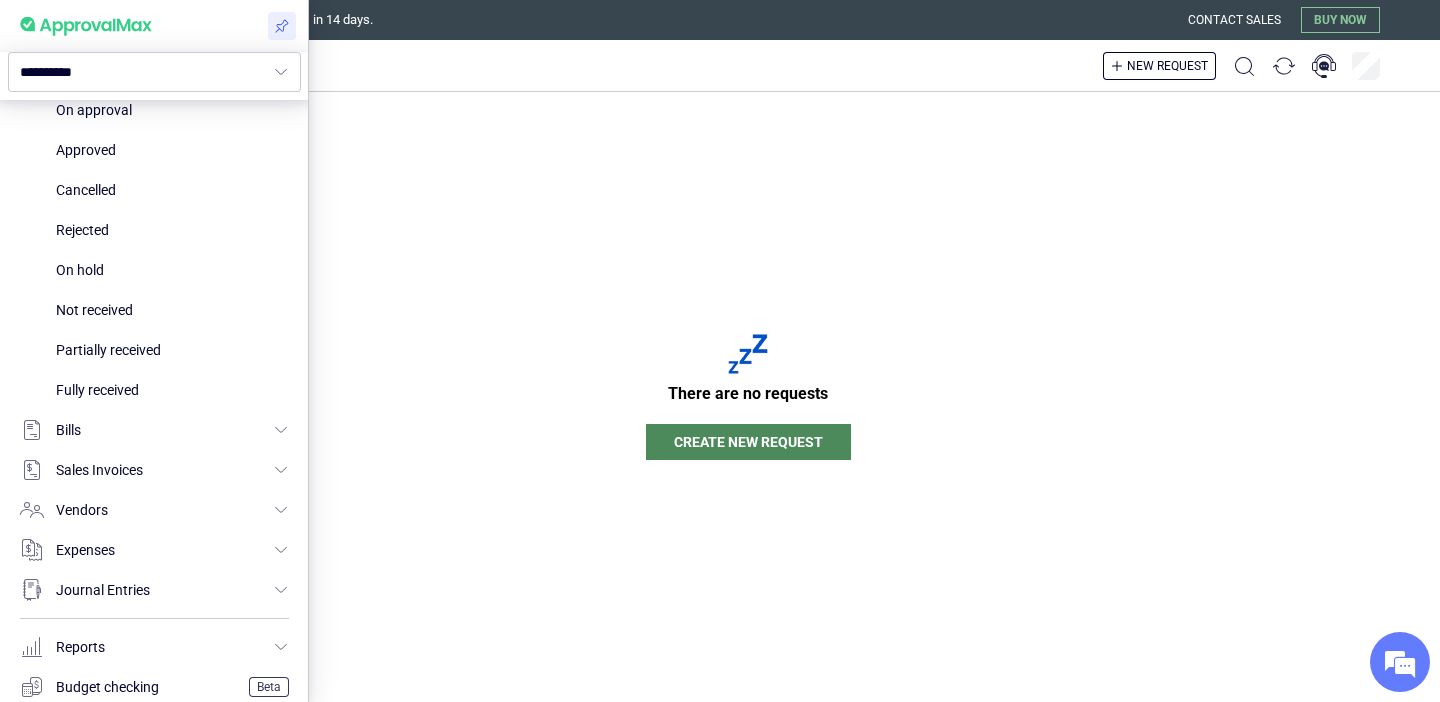 scroll, scrollTop: 857, scrollLeft: 0, axis: vertical 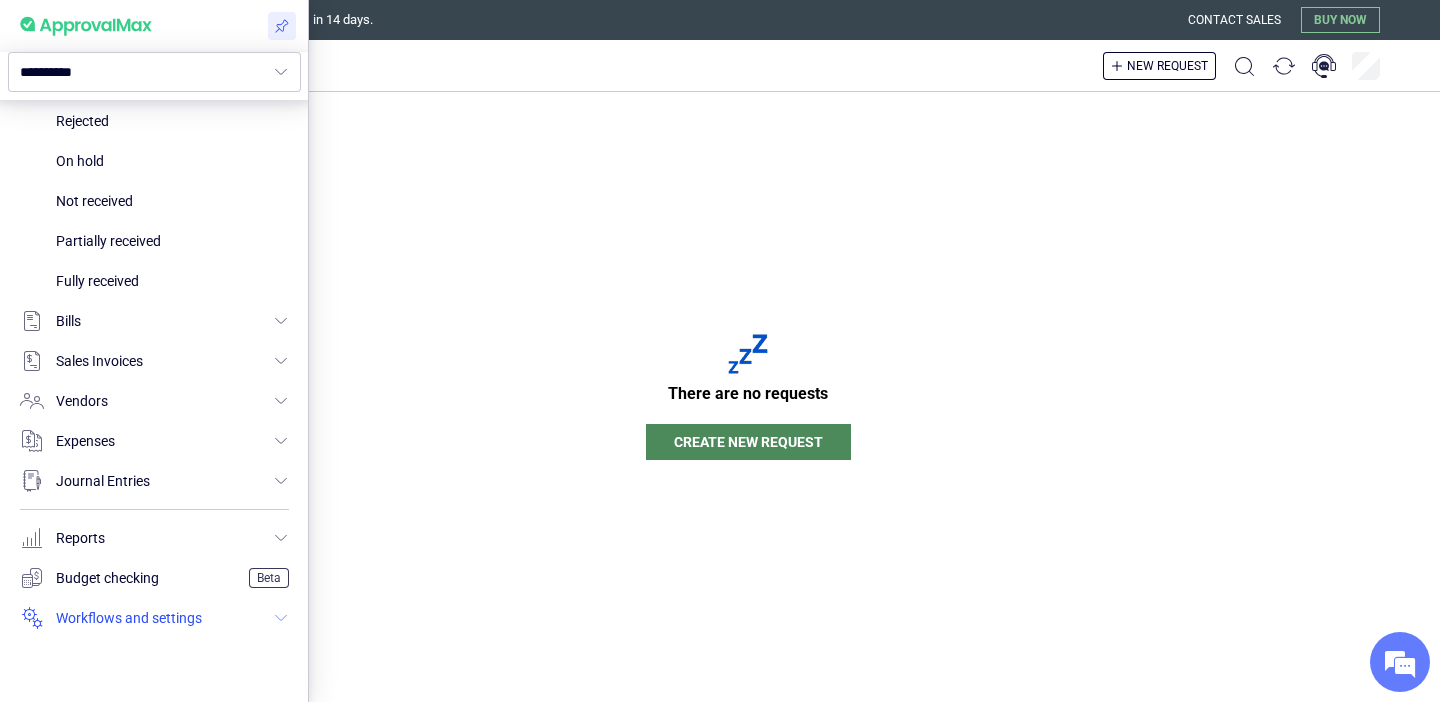 click at bounding box center [154, 618] 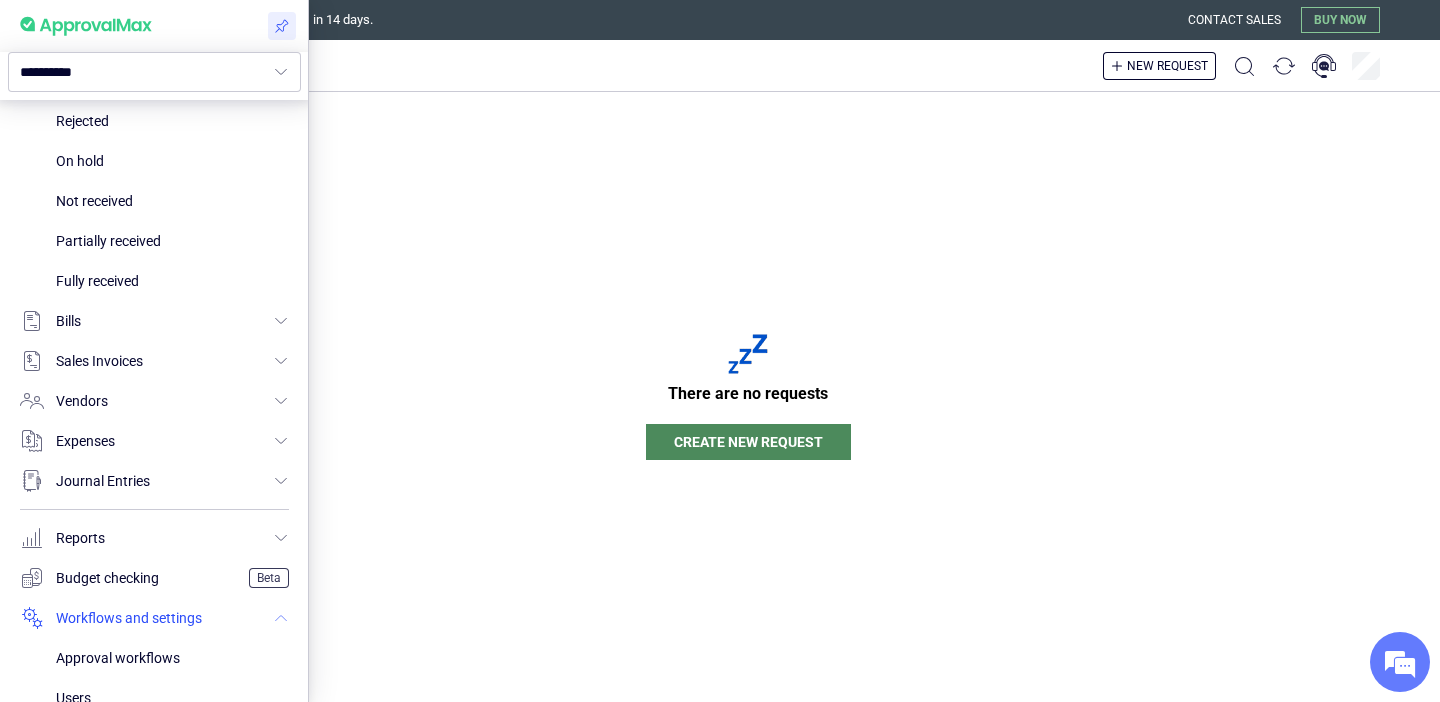 scroll, scrollTop: 993, scrollLeft: 0, axis: vertical 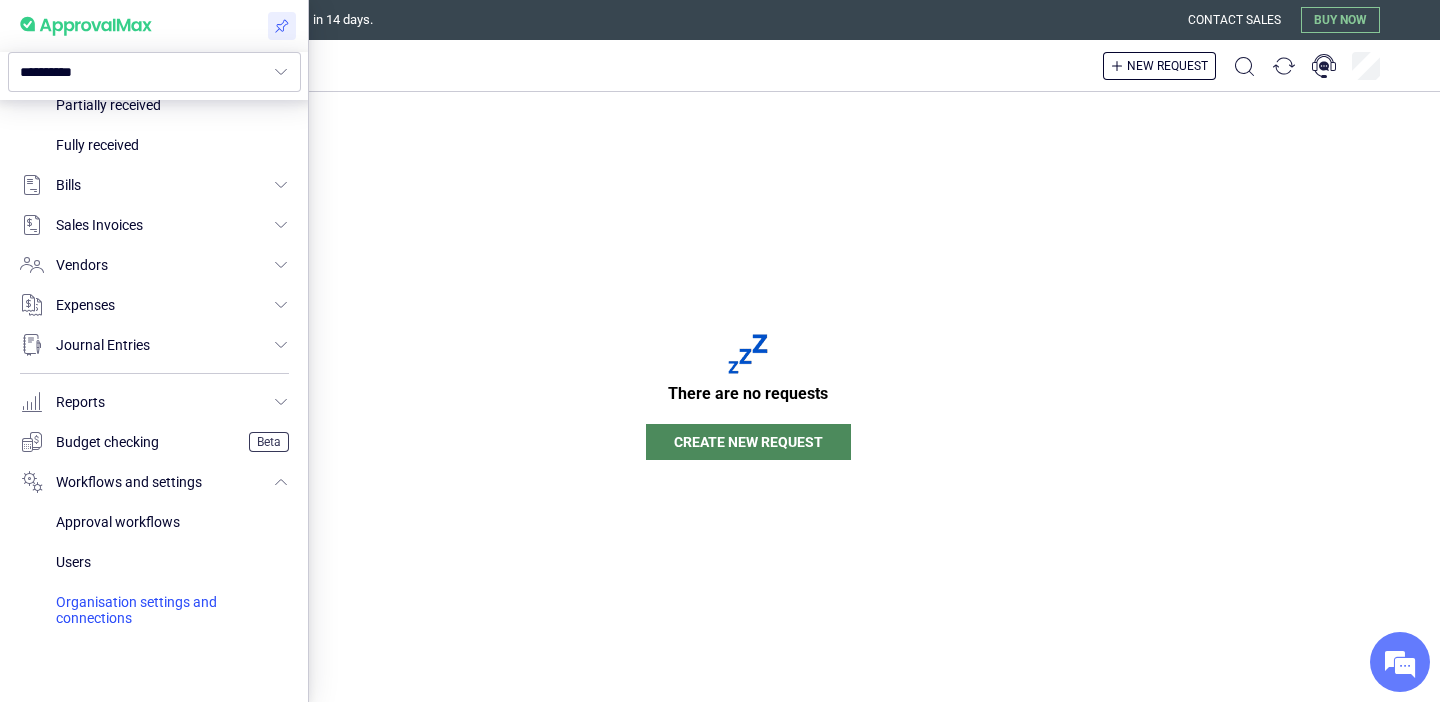 click at bounding box center [172, 610] 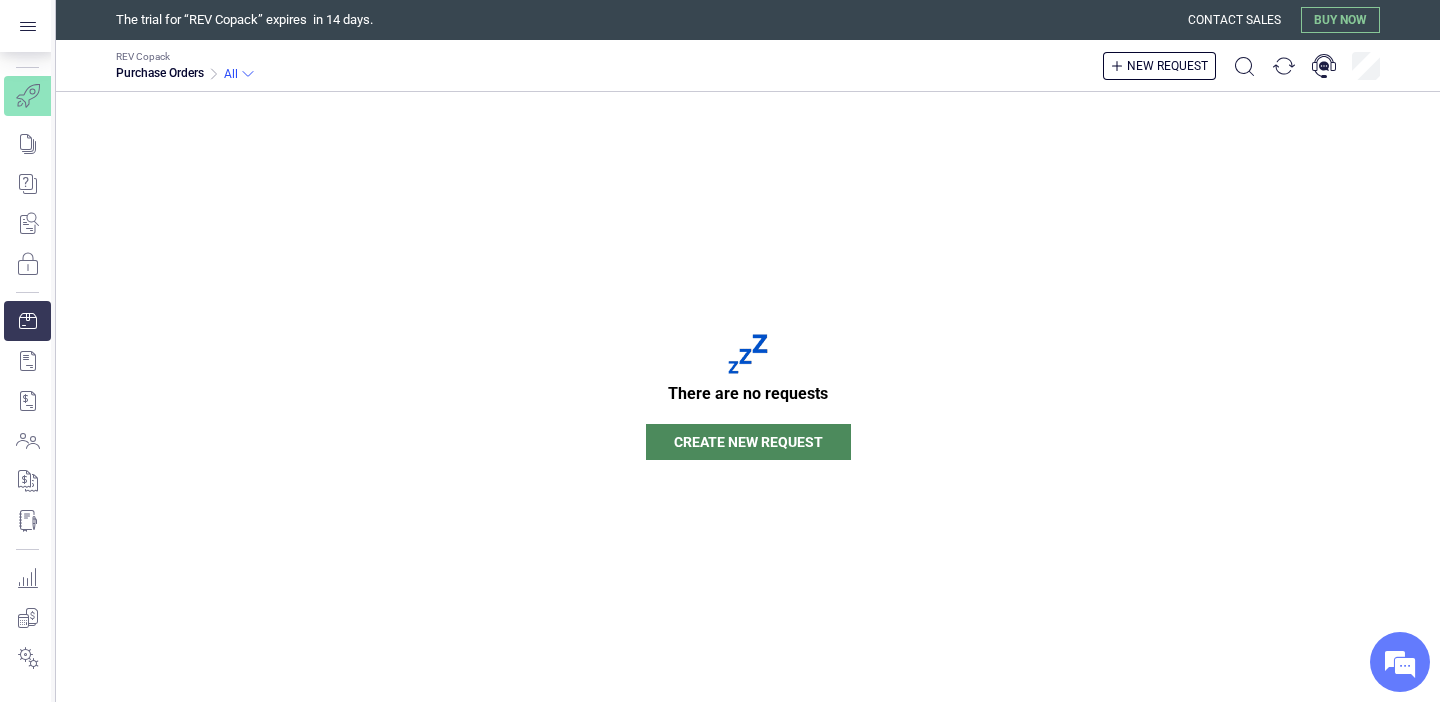 scroll, scrollTop: 193, scrollLeft: 0, axis: vertical 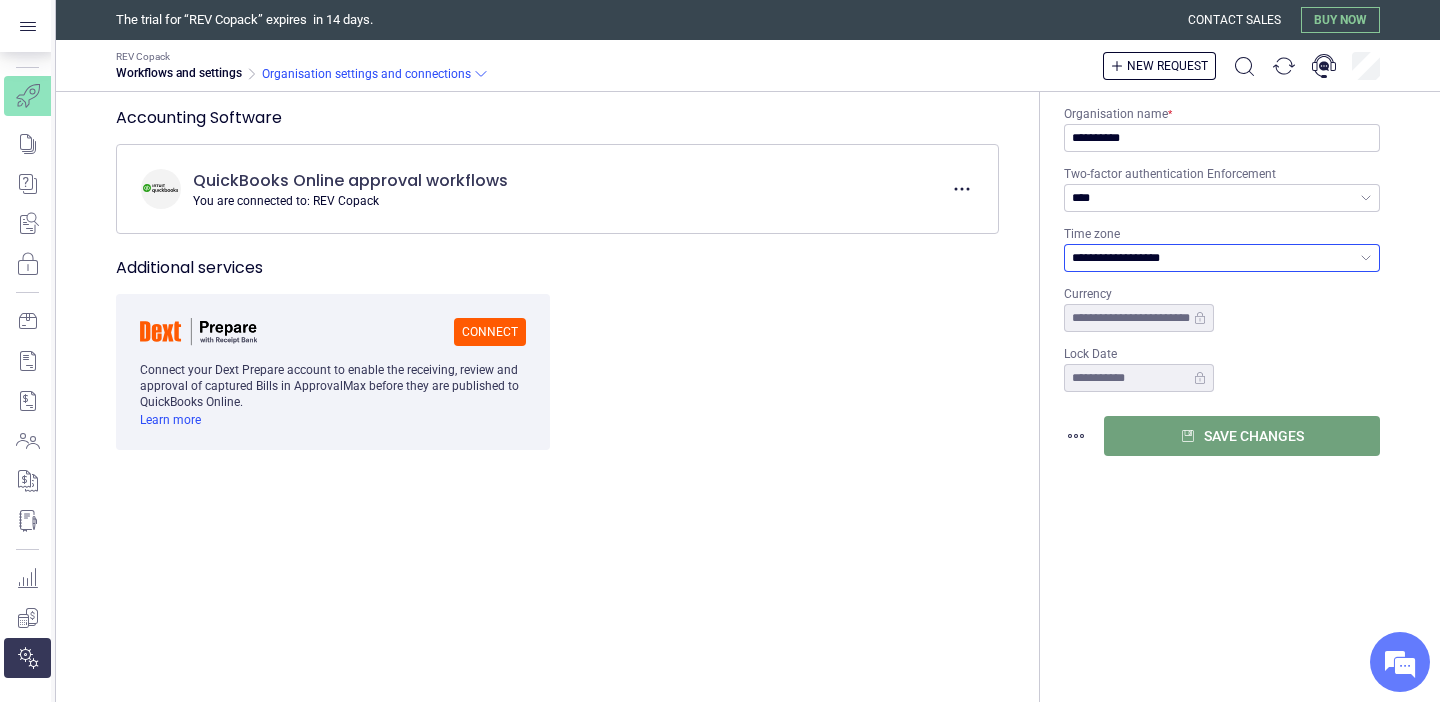click on "**********" at bounding box center (720, 351) 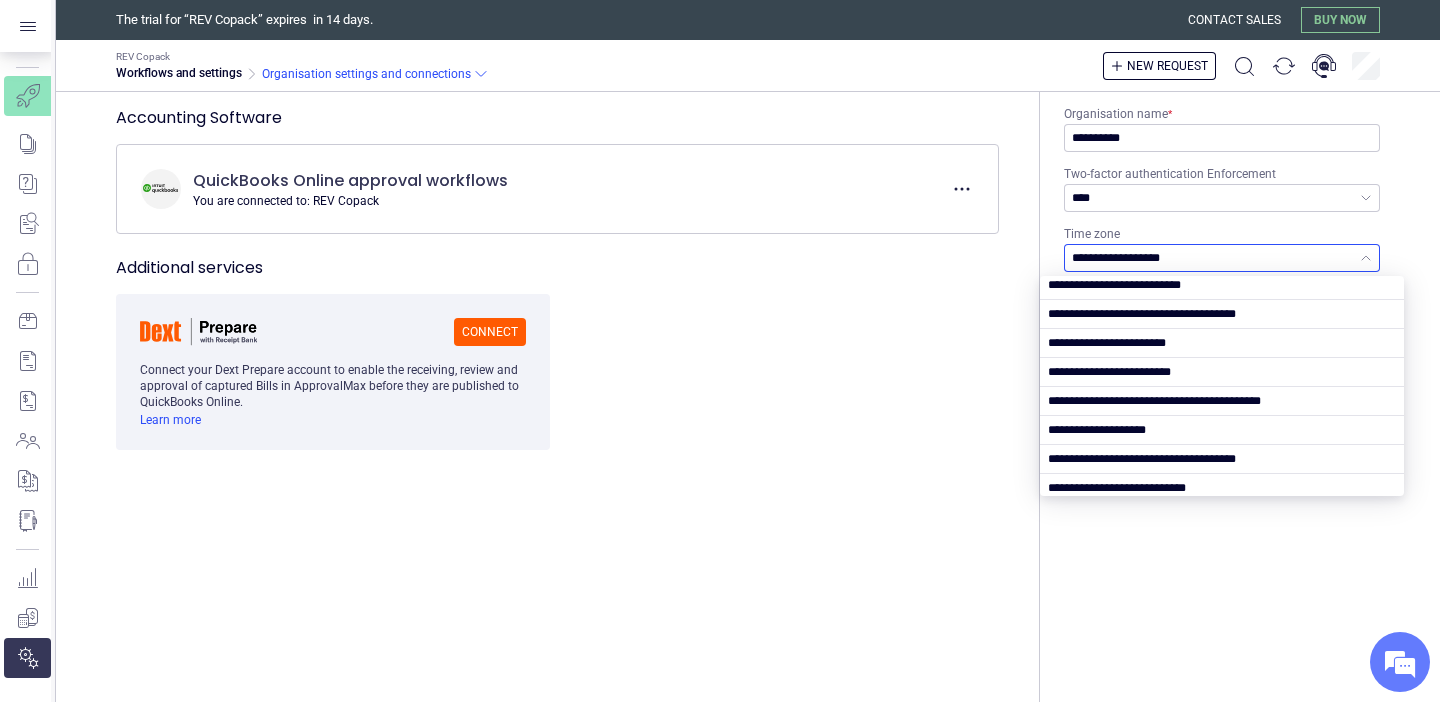 scroll, scrollTop: 473, scrollLeft: 0, axis: vertical 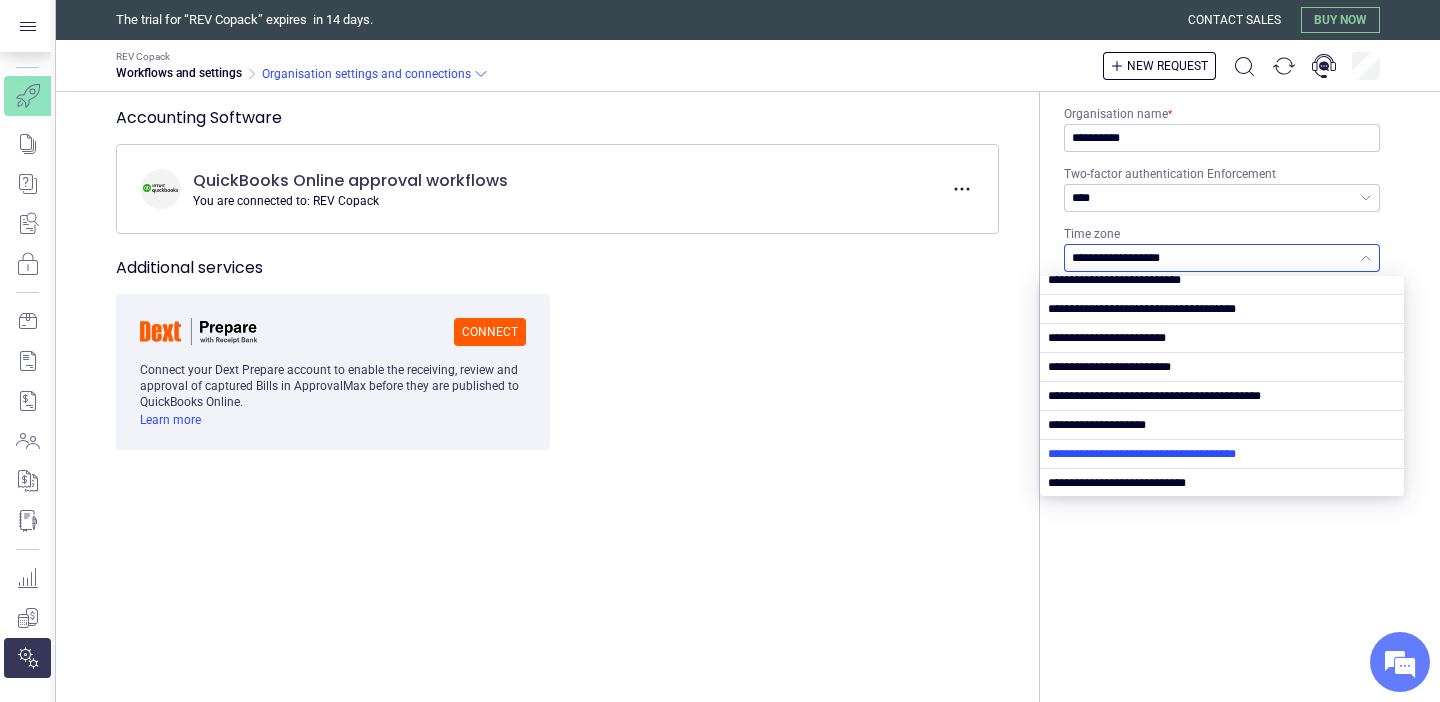 click at bounding box center (1222, 454) 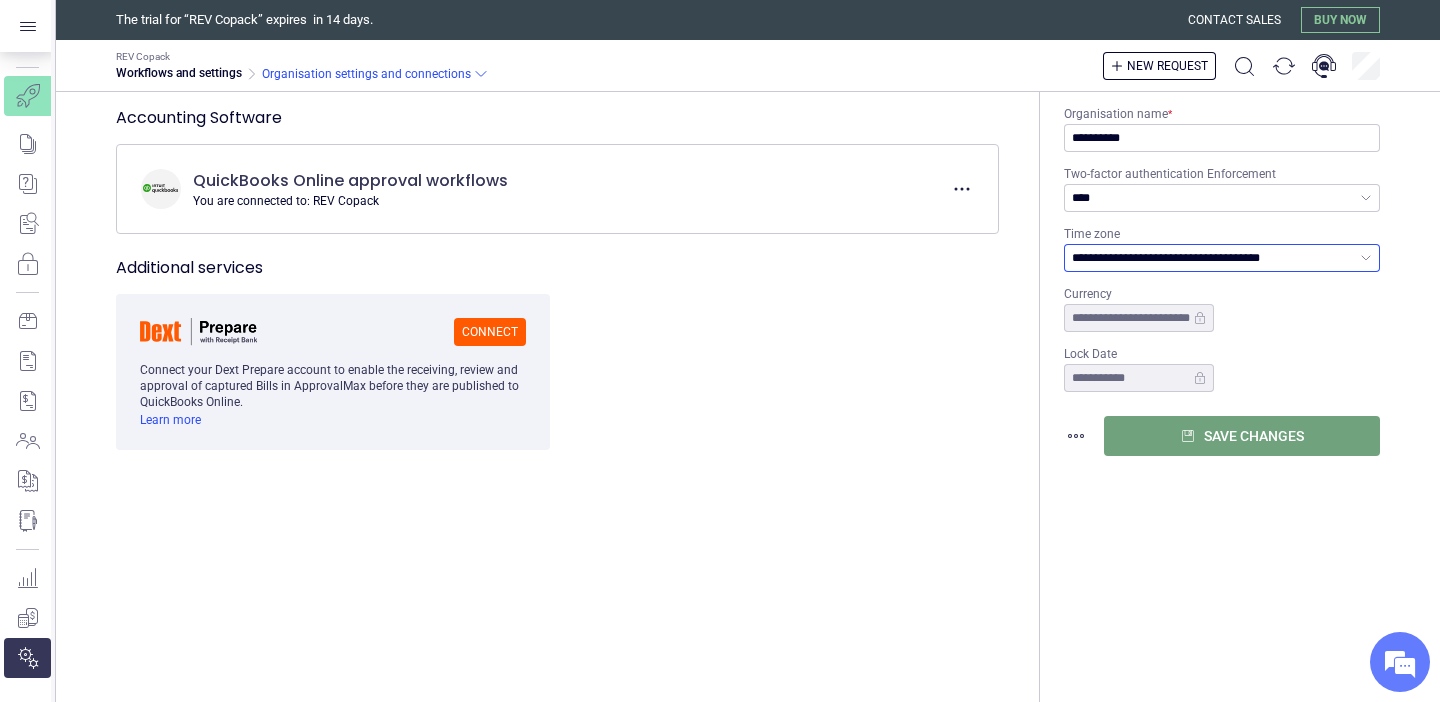 click on "**********" at bounding box center [1210, 397] 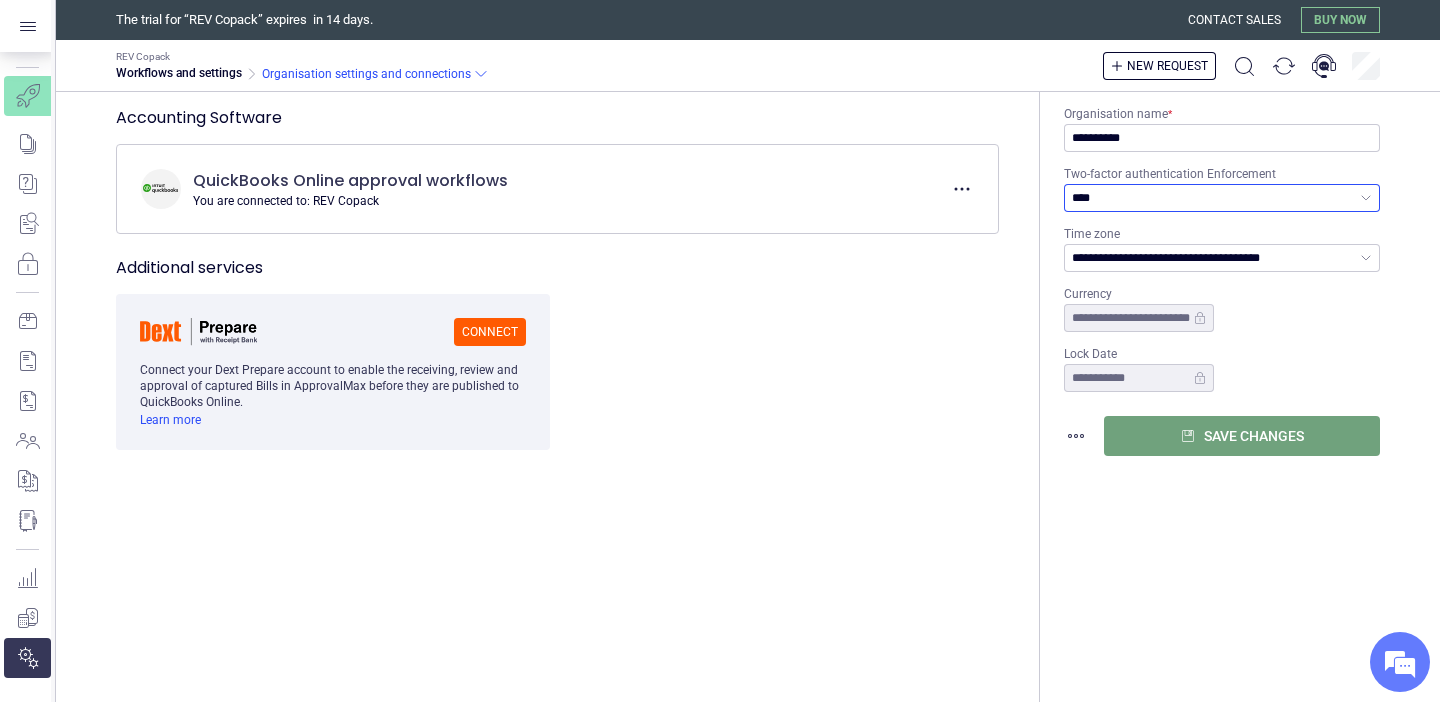 click on "****" at bounding box center [1214, 198] 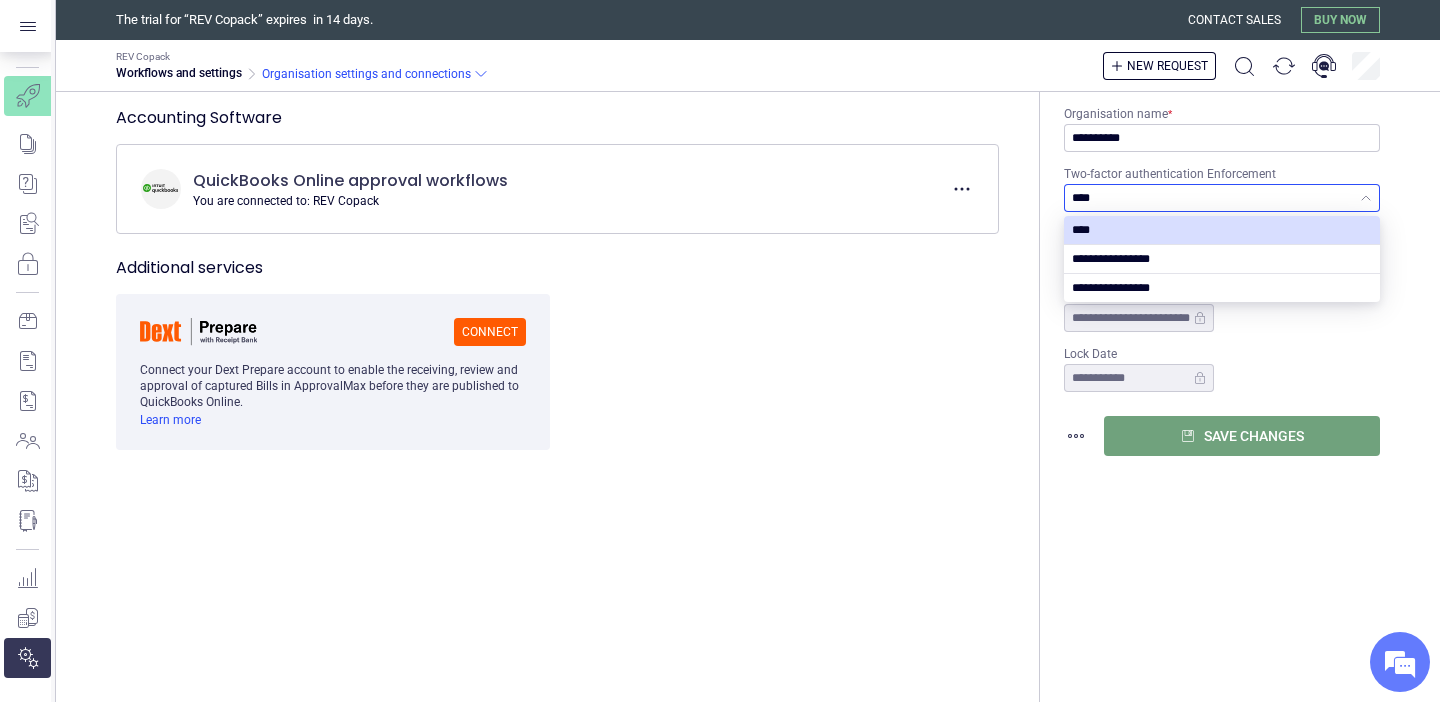click on "****" at bounding box center [1214, 198] 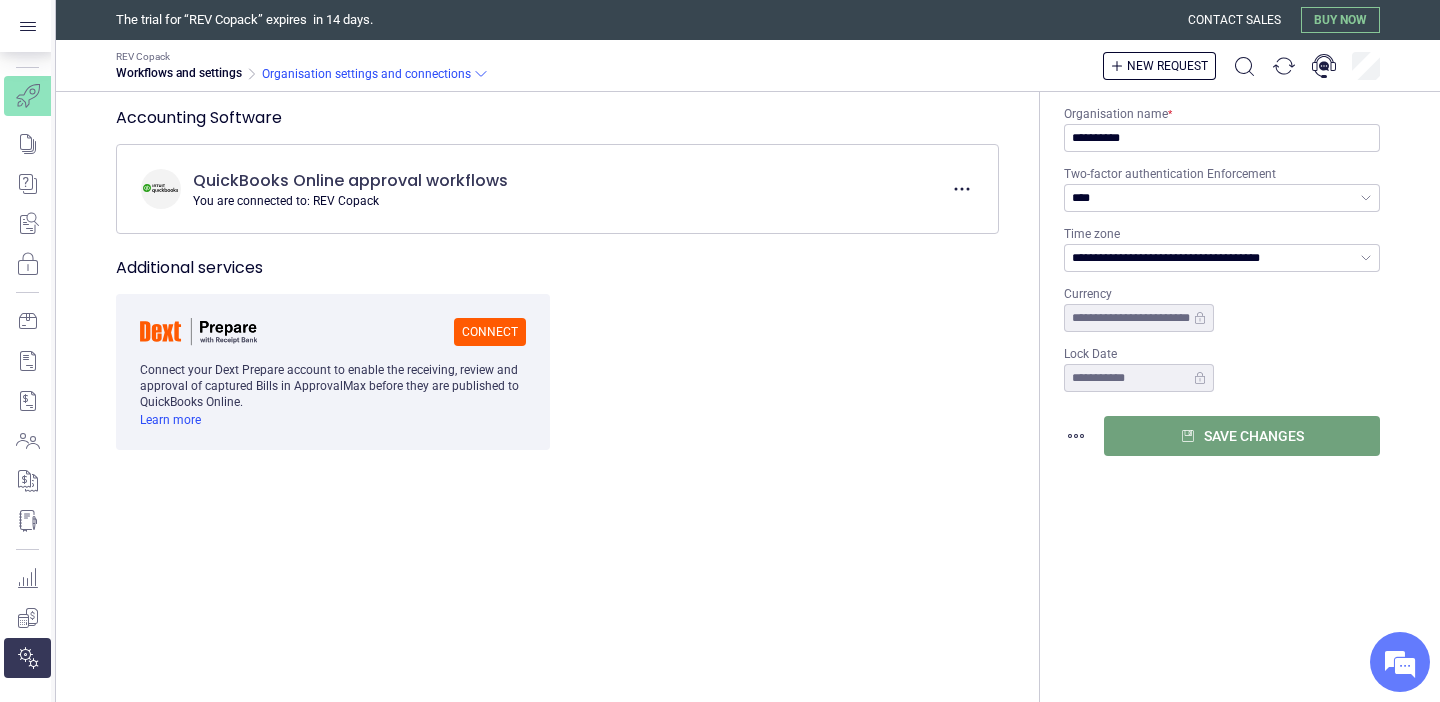 click on "**********" at bounding box center [1210, 282] 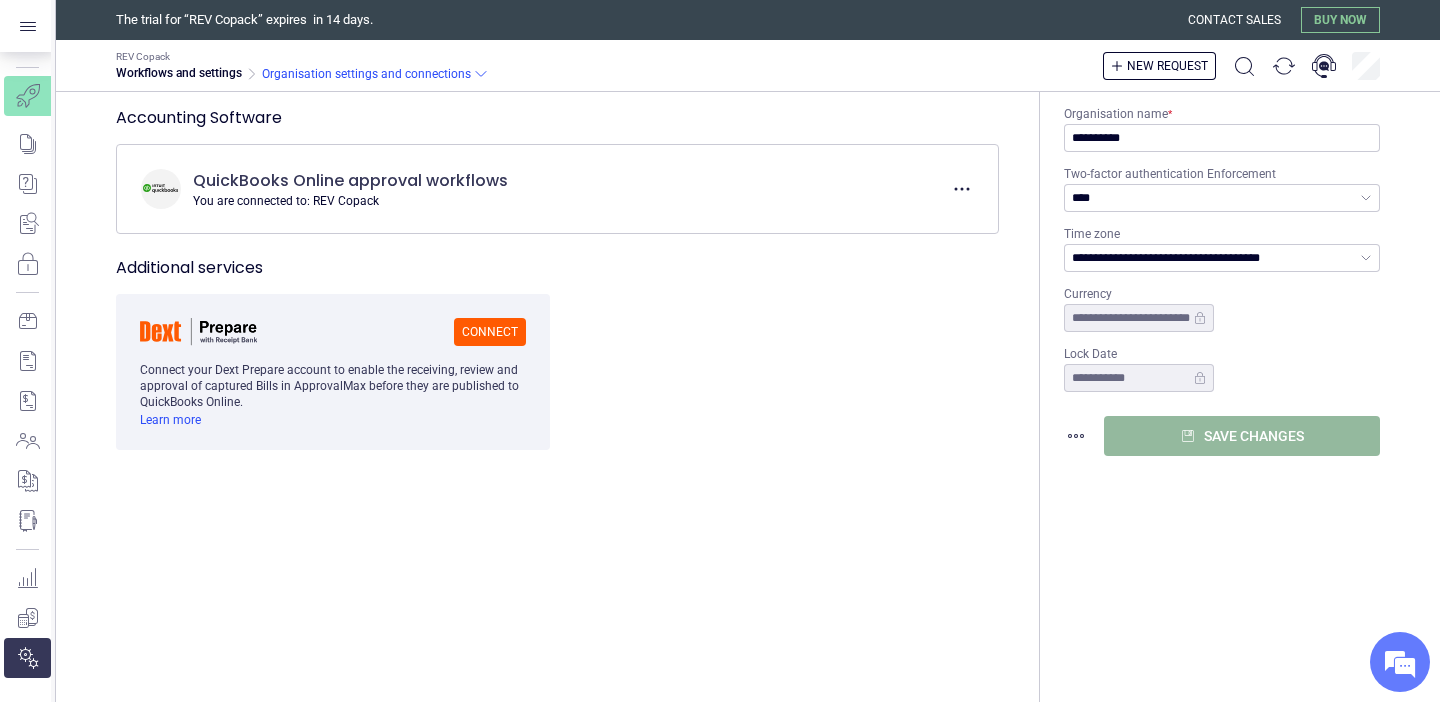 click on "Save changes" at bounding box center [1242, 436] 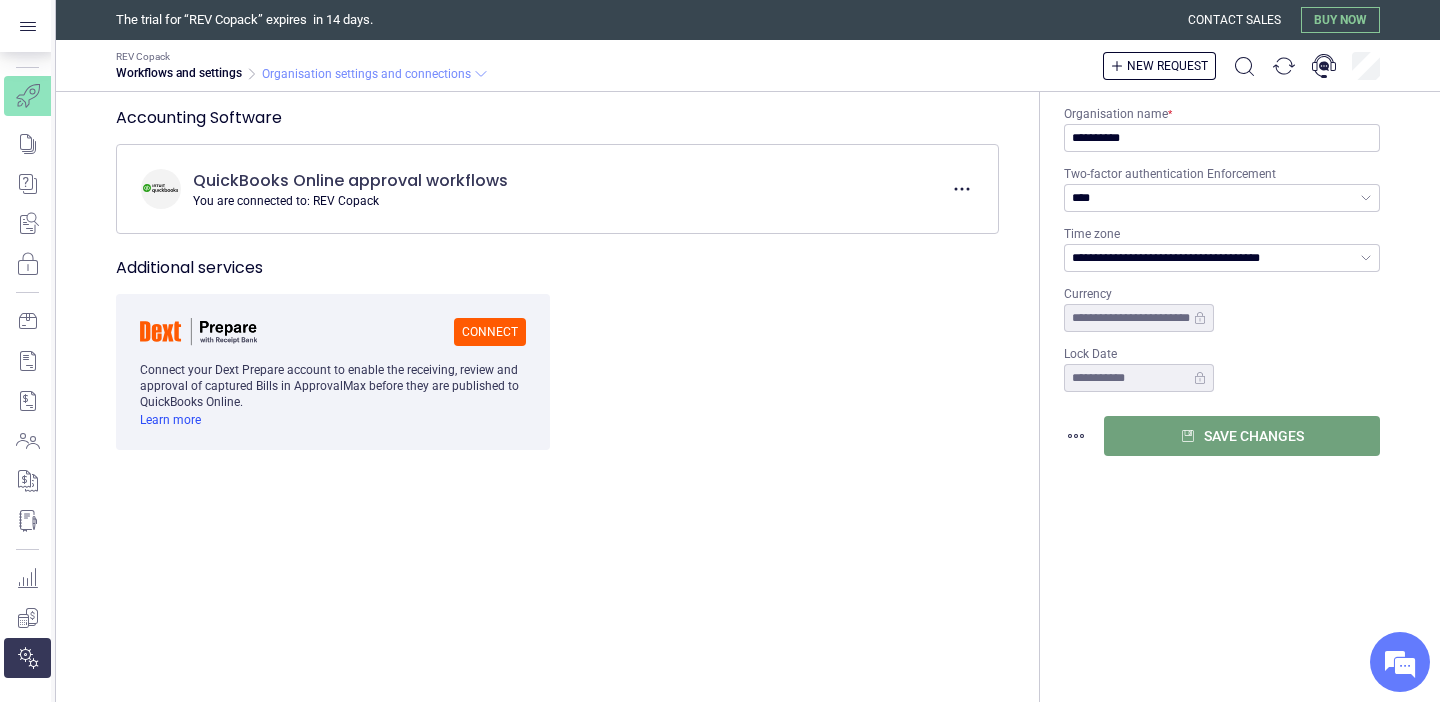 click on "Organisation settings and connections" at bounding box center [366, 74] 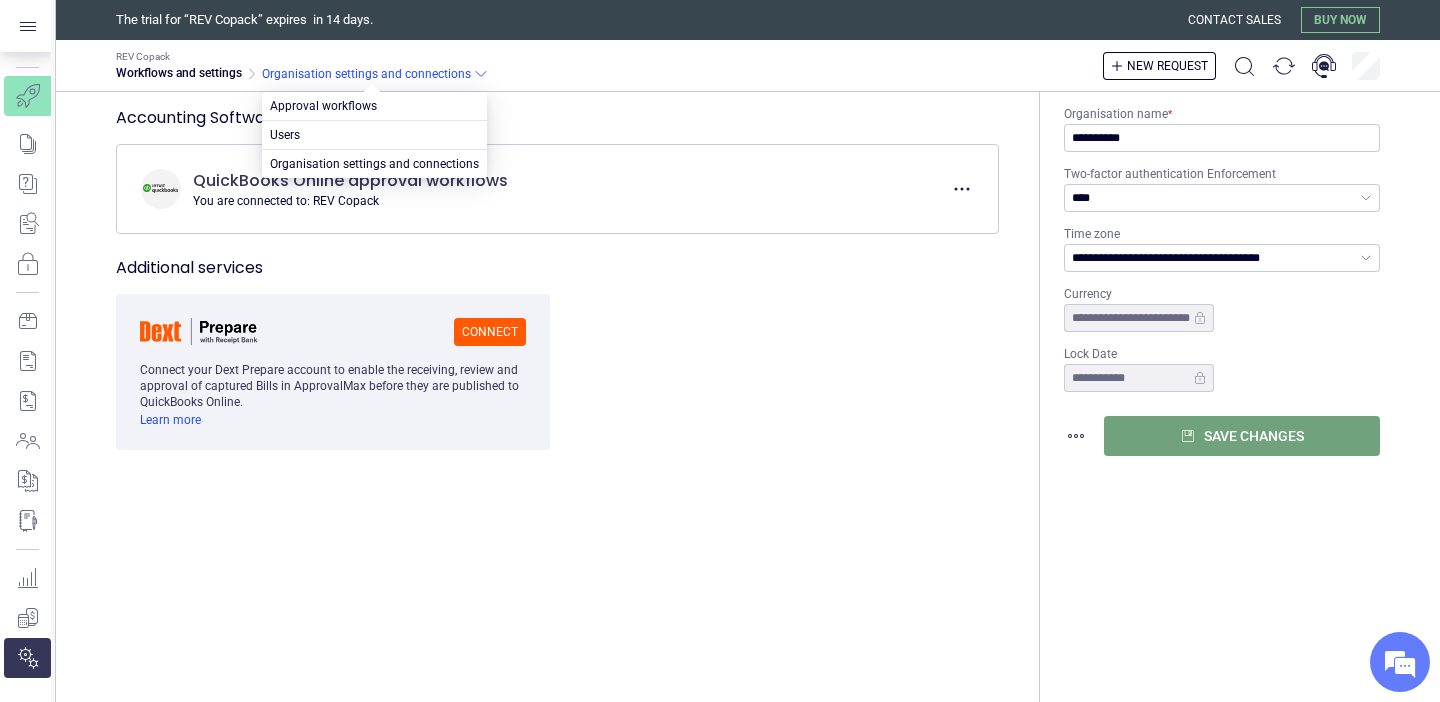 click on "REV Copack Workflows and settings Organisation settings and connections New request" at bounding box center [748, 66] 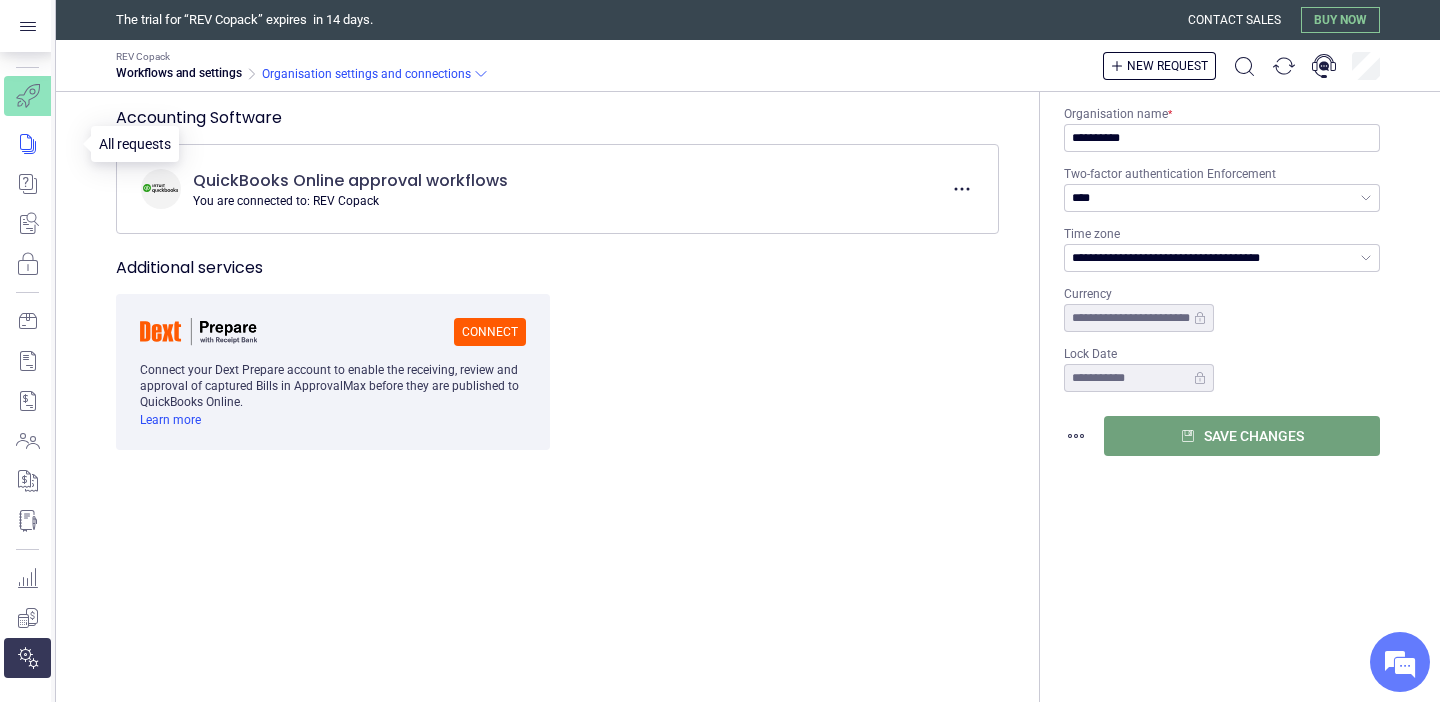 scroll, scrollTop: 0, scrollLeft: 0, axis: both 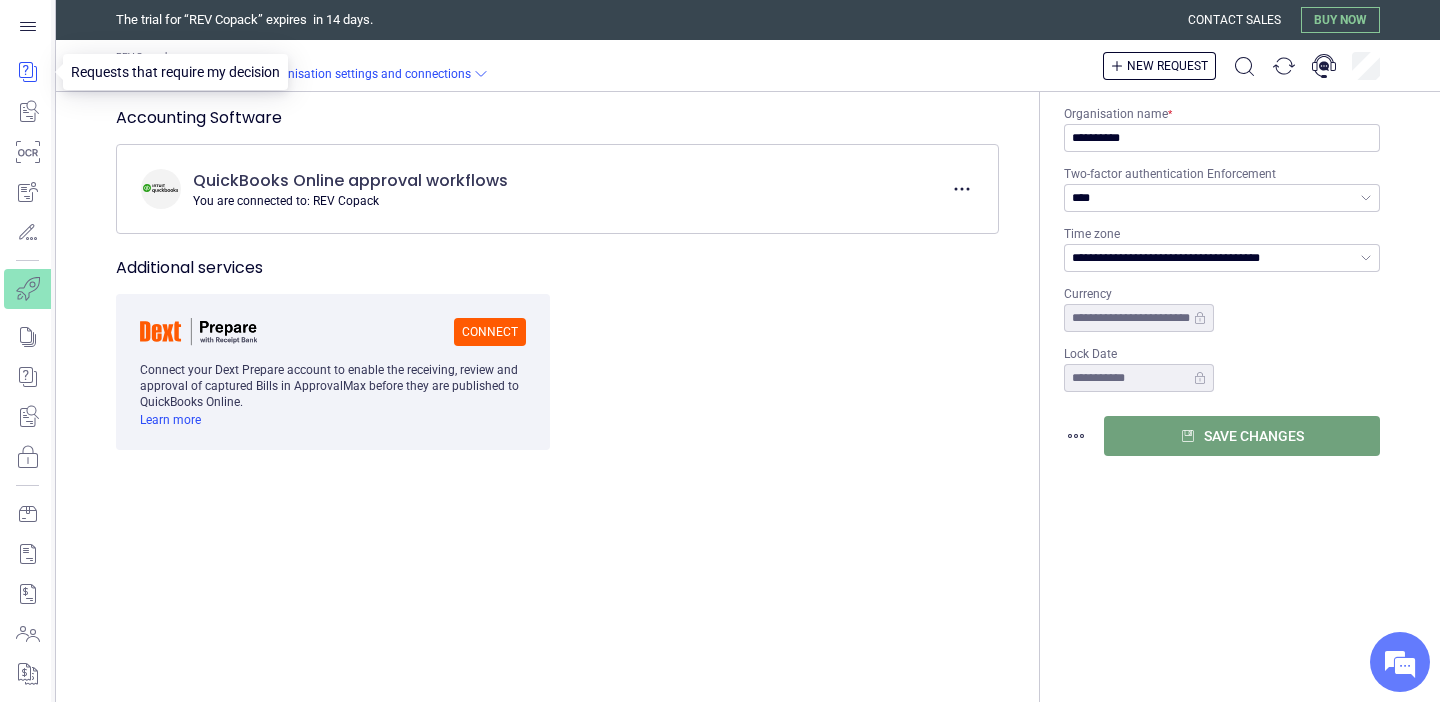 click at bounding box center [27, 72] 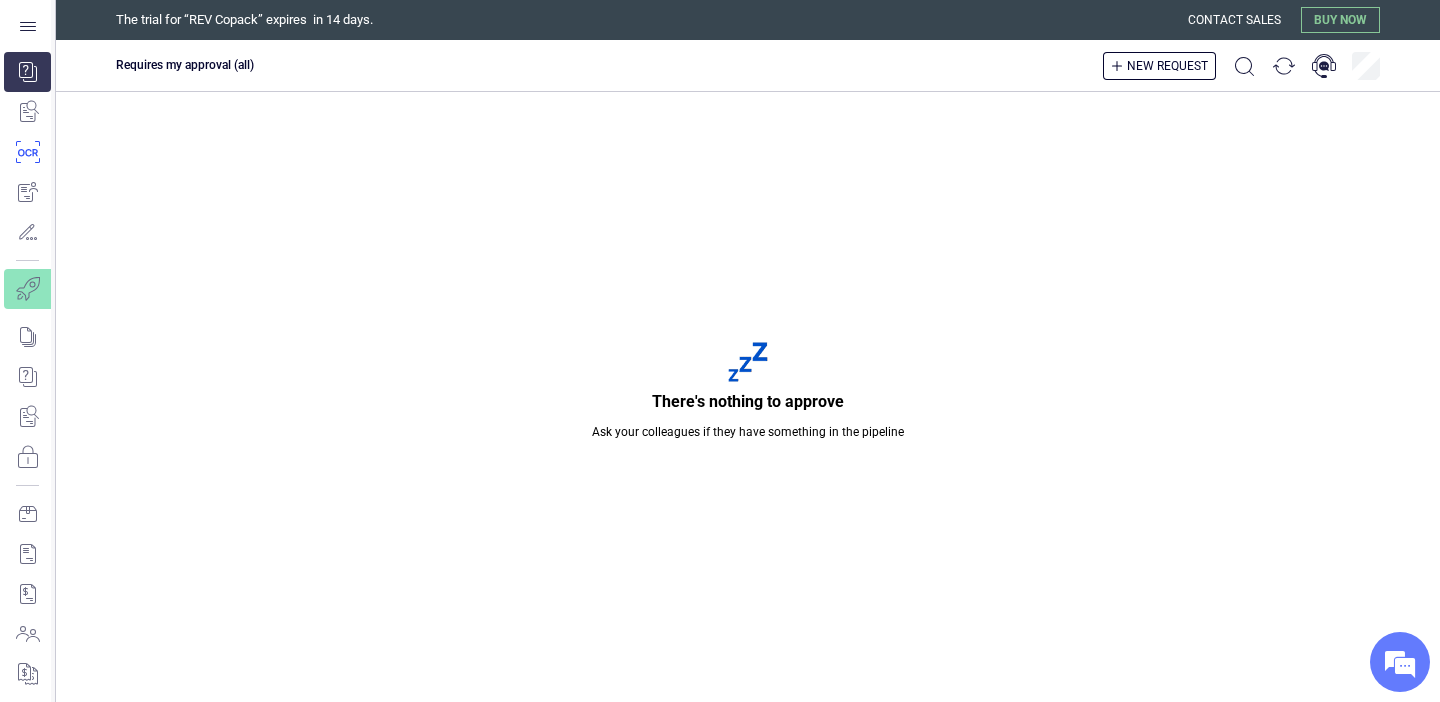 click at bounding box center (27, 152) 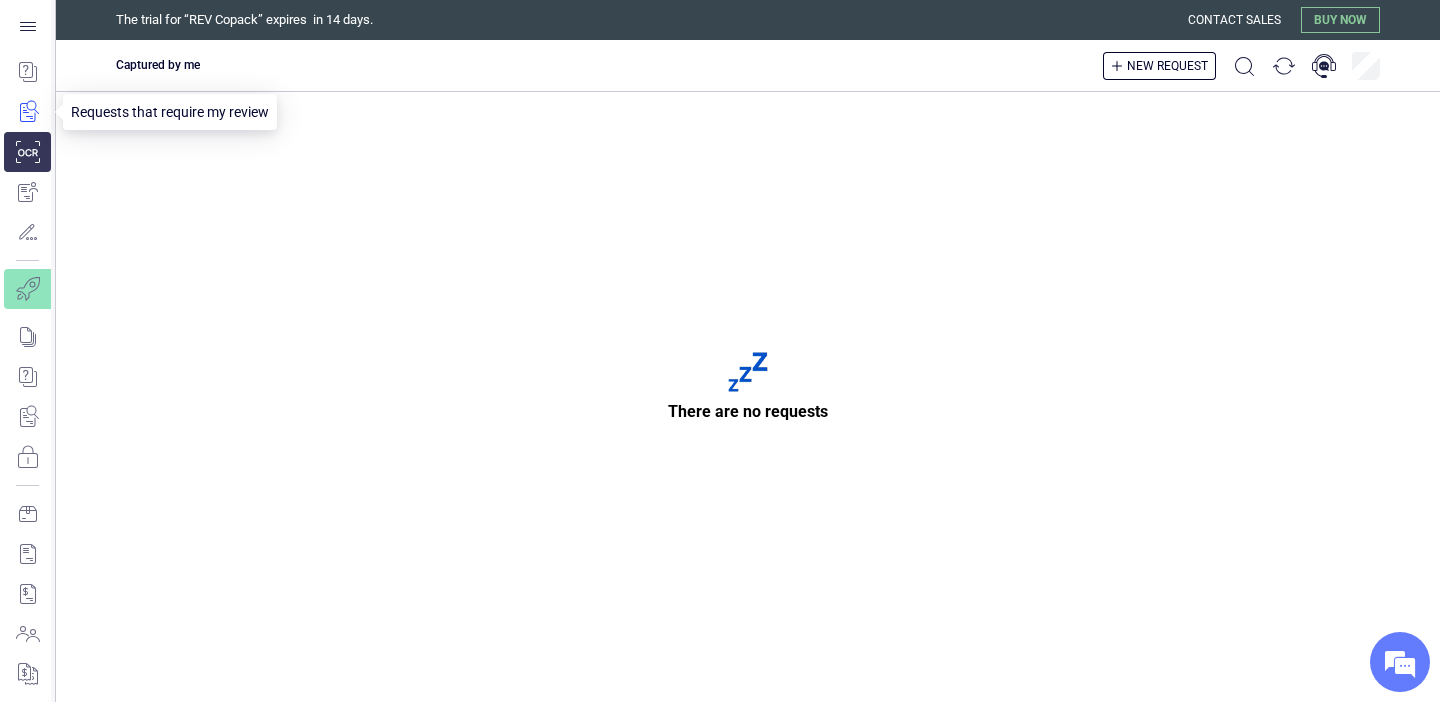 click at bounding box center (27, 112) 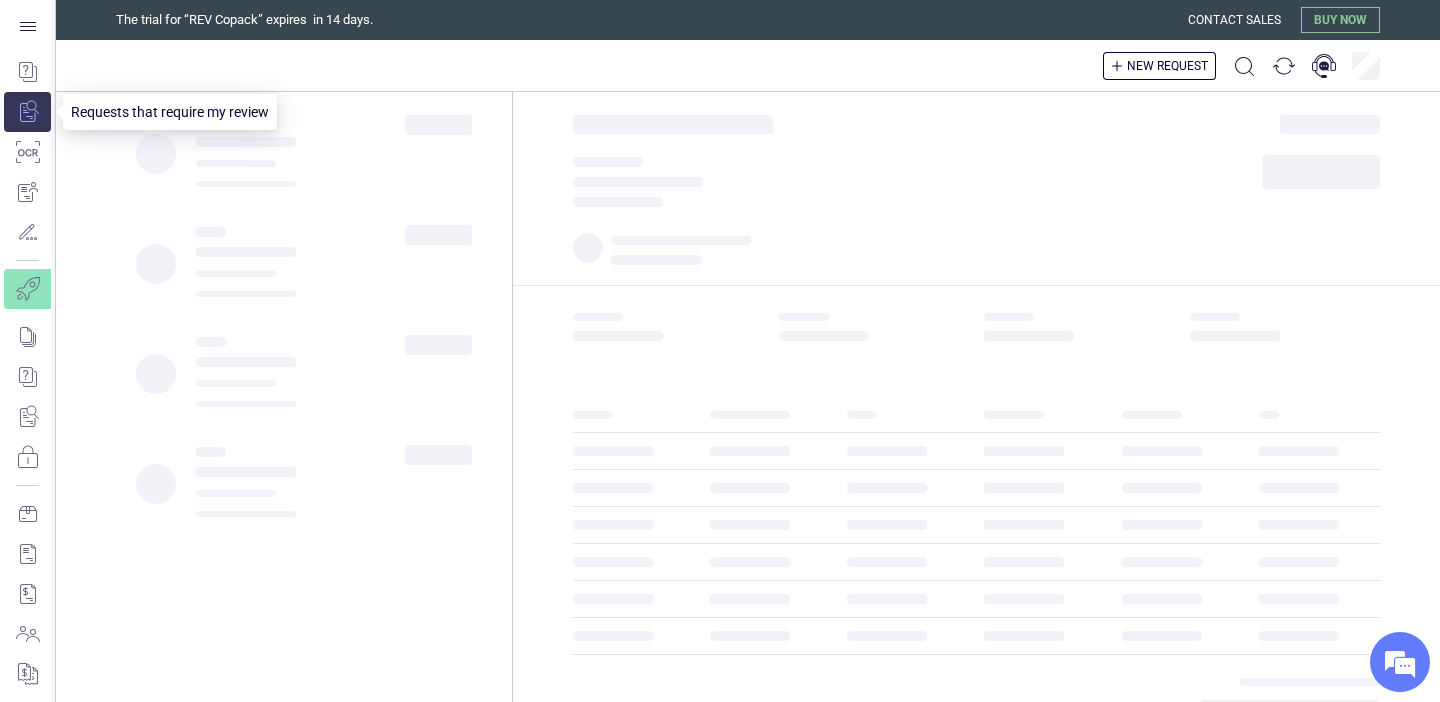 click at bounding box center (27, 112) 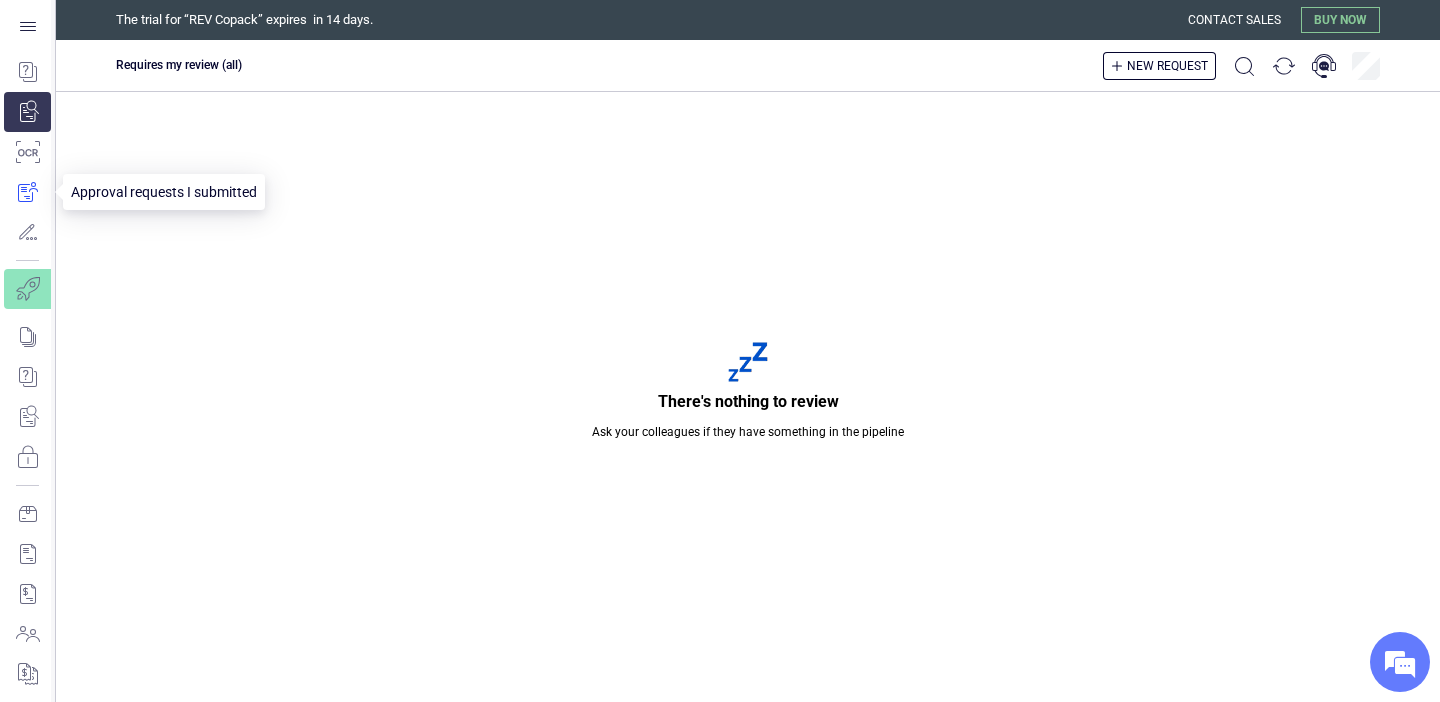 click at bounding box center (27, 192) 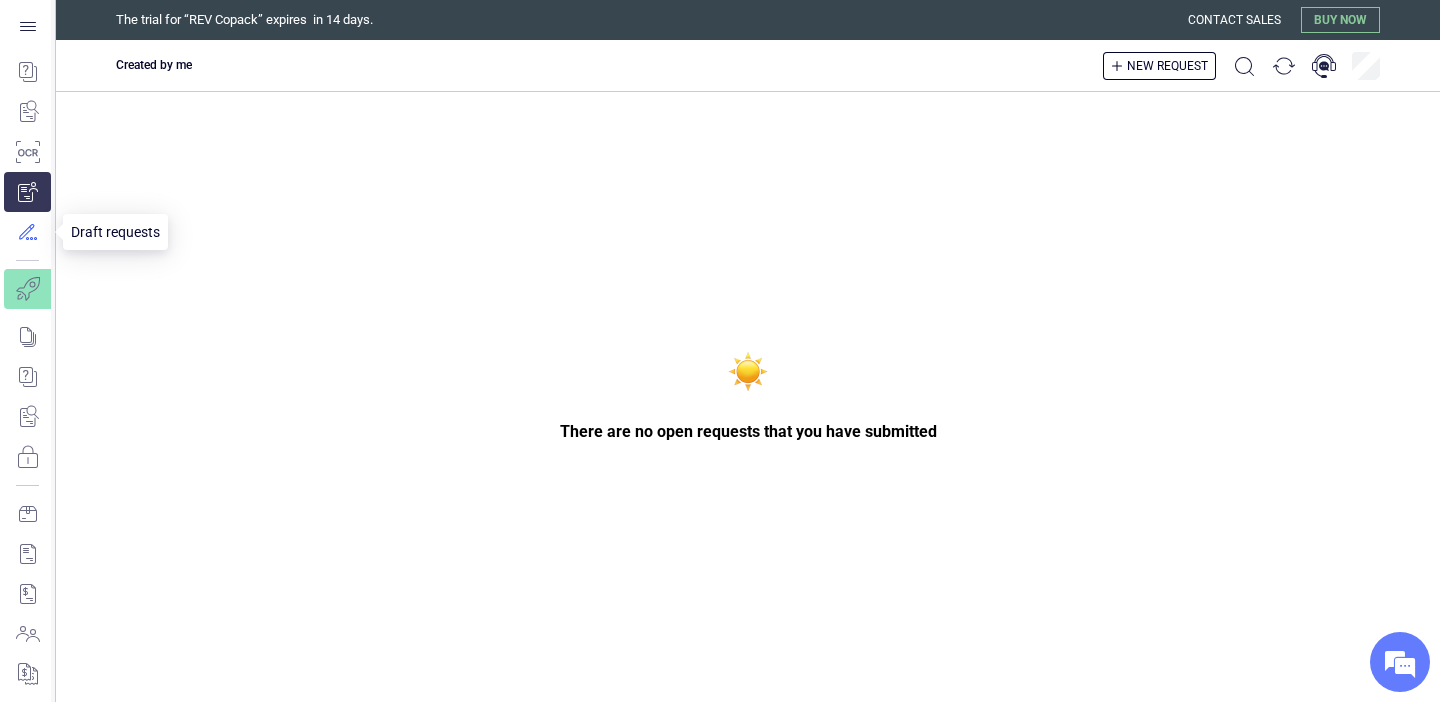 click at bounding box center [27, 232] 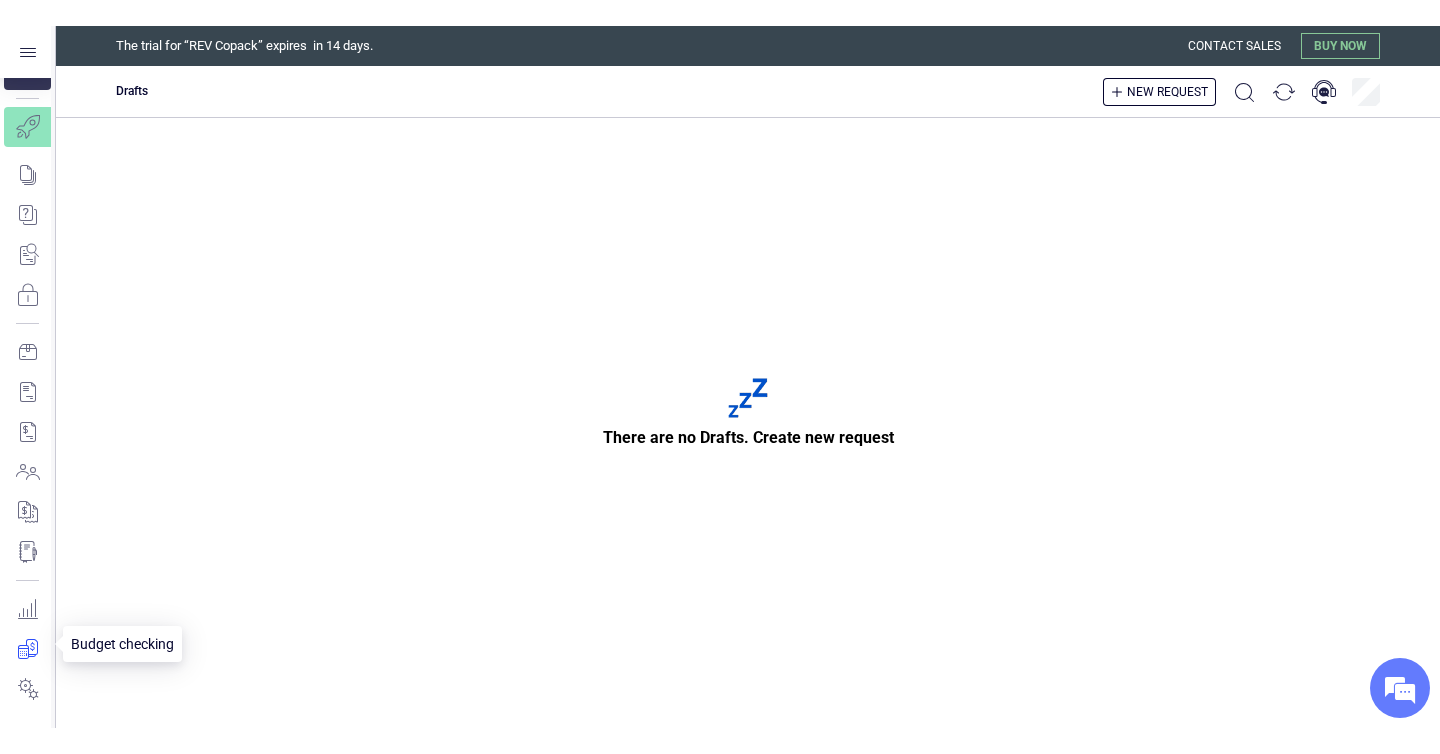 scroll, scrollTop: 193, scrollLeft: 0, axis: vertical 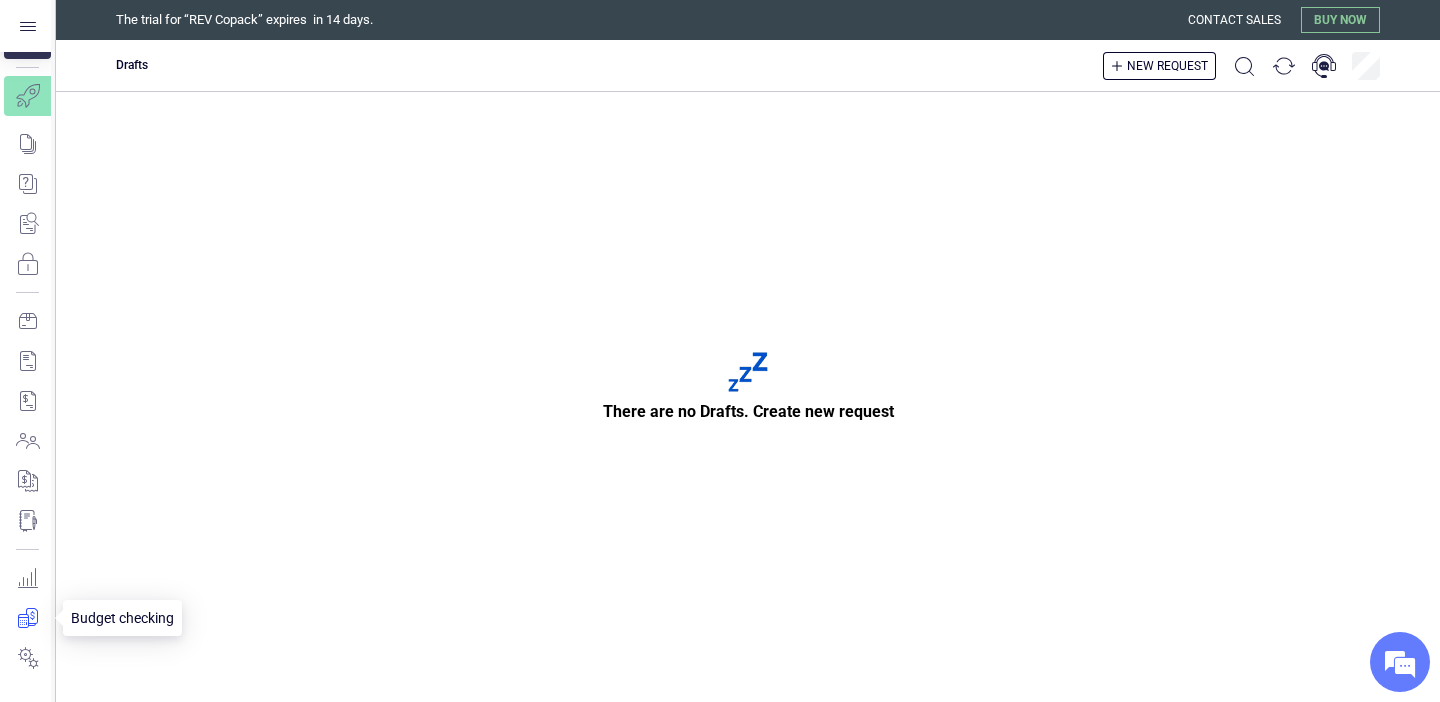 click at bounding box center (27, 618) 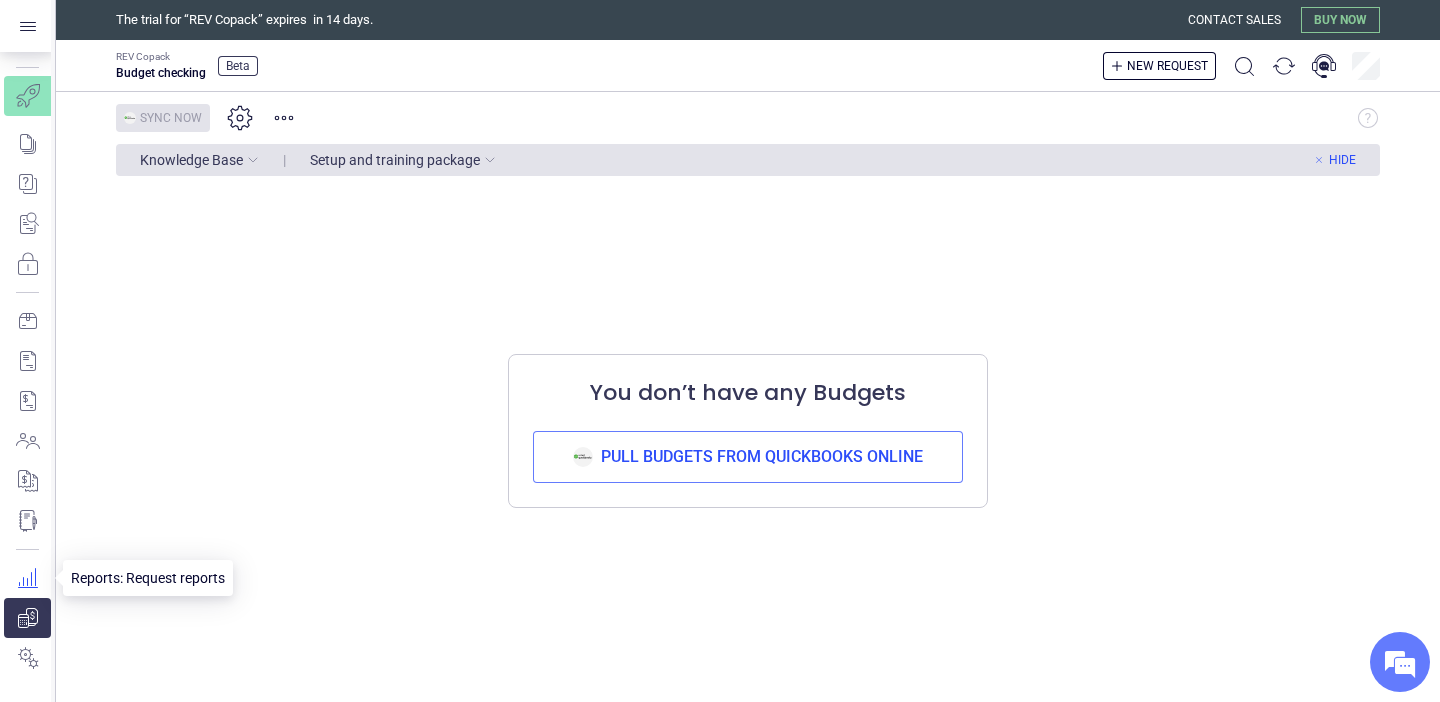 click at bounding box center [27, 578] 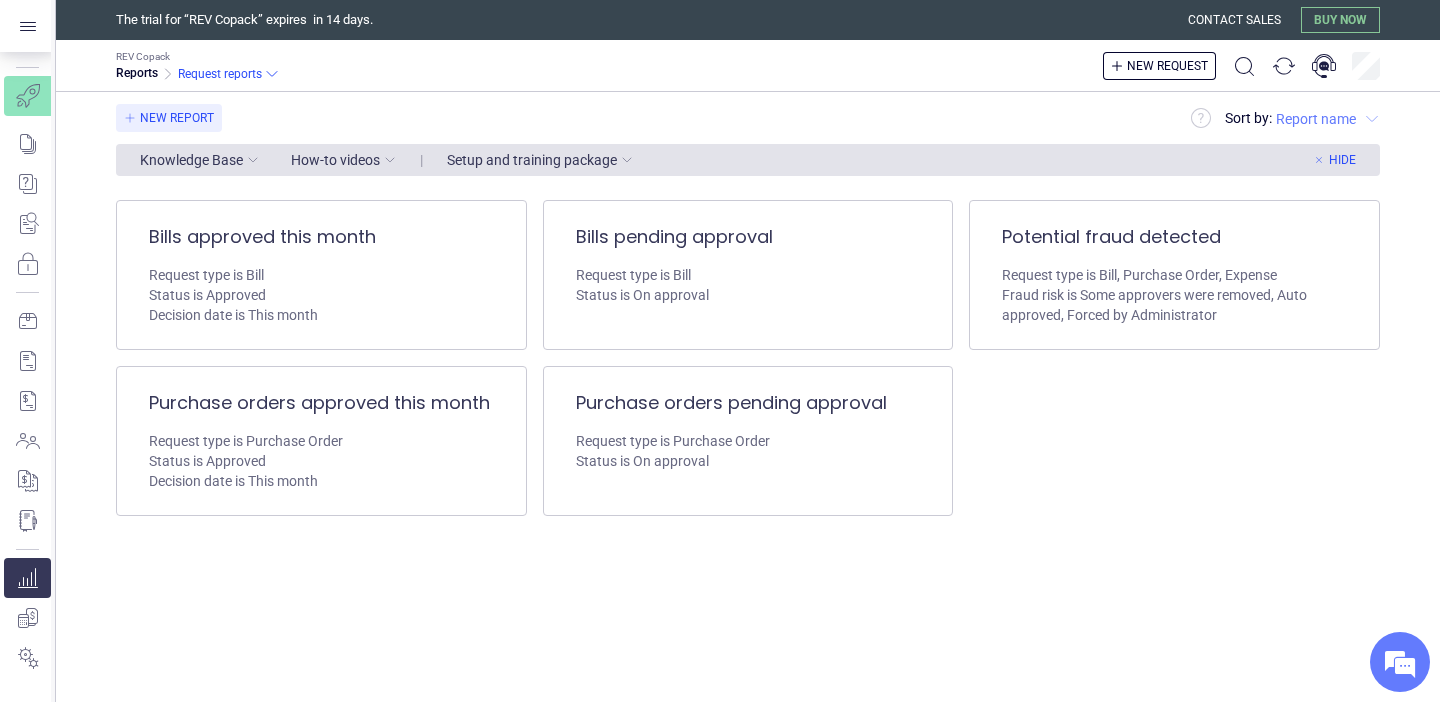 click on "Bills approved this month Request type is Bill Status is Approved Decision date is This month Bills pending approval Request type is Bill Status is On approval Potential fraud detected Request type is Bill, Purchase Order, Expense Fraud risk is Some approvers were removed, Auto approved, Forced by Administrator Purchase orders approved this month Request type is Purchase Order Status is Approved Decision date is This month Purchase orders pending approval Request type is Purchase Order Status is On approval" at bounding box center (748, 358) 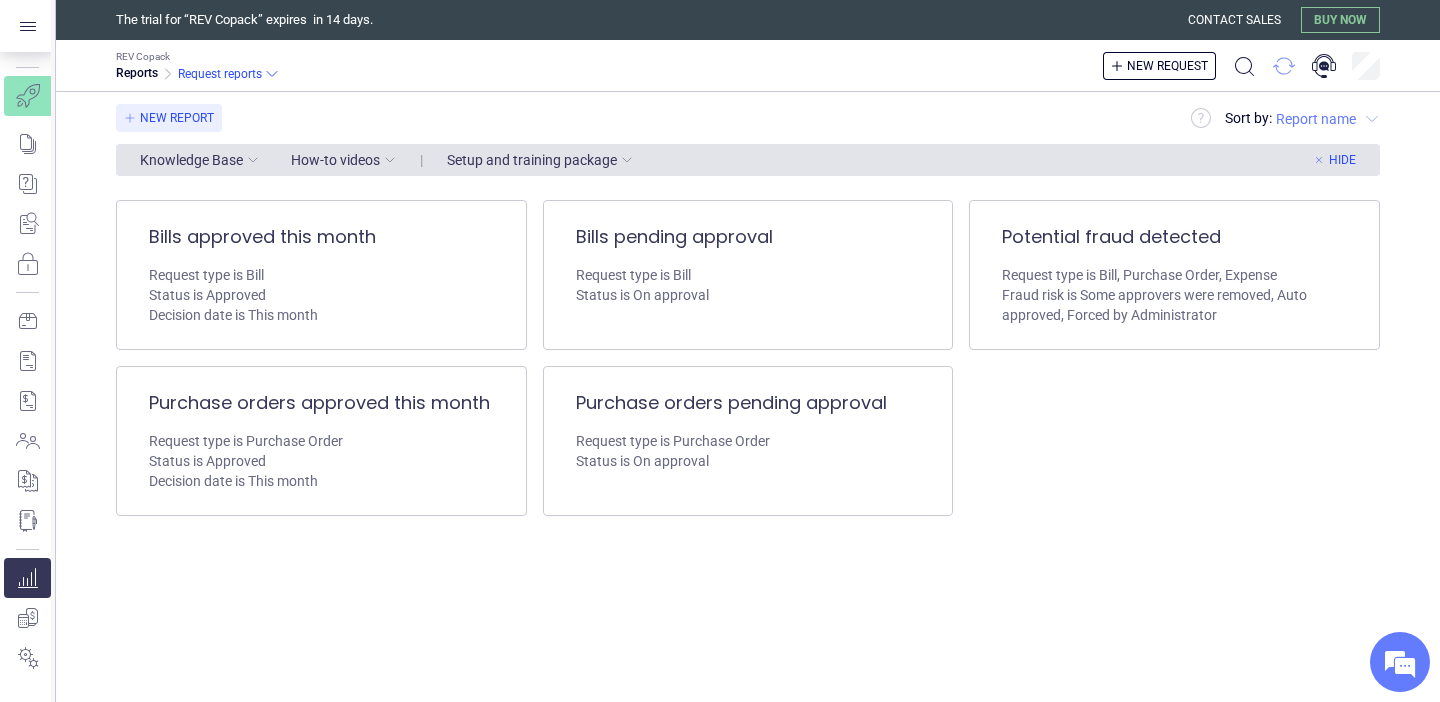 click at bounding box center (1284, 66) 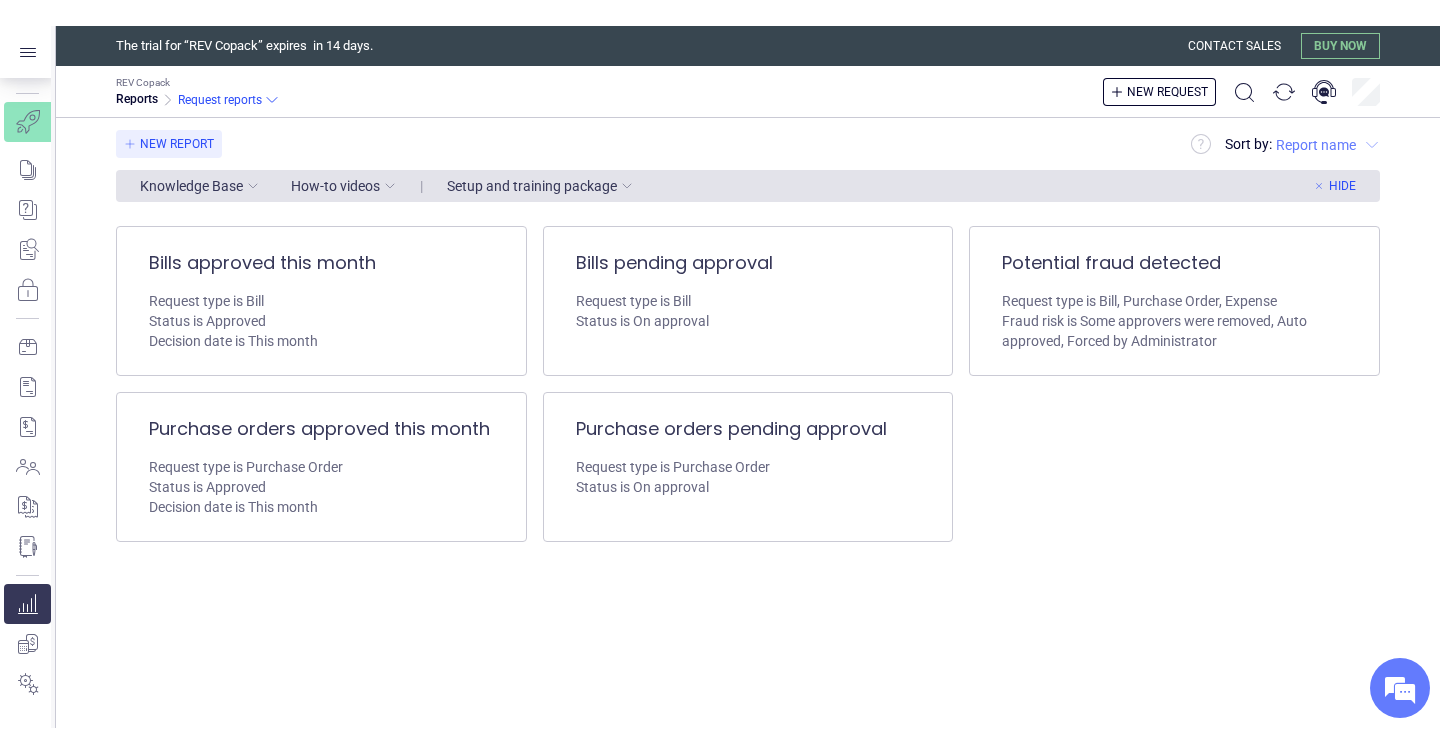 scroll, scrollTop: 141, scrollLeft: 0, axis: vertical 